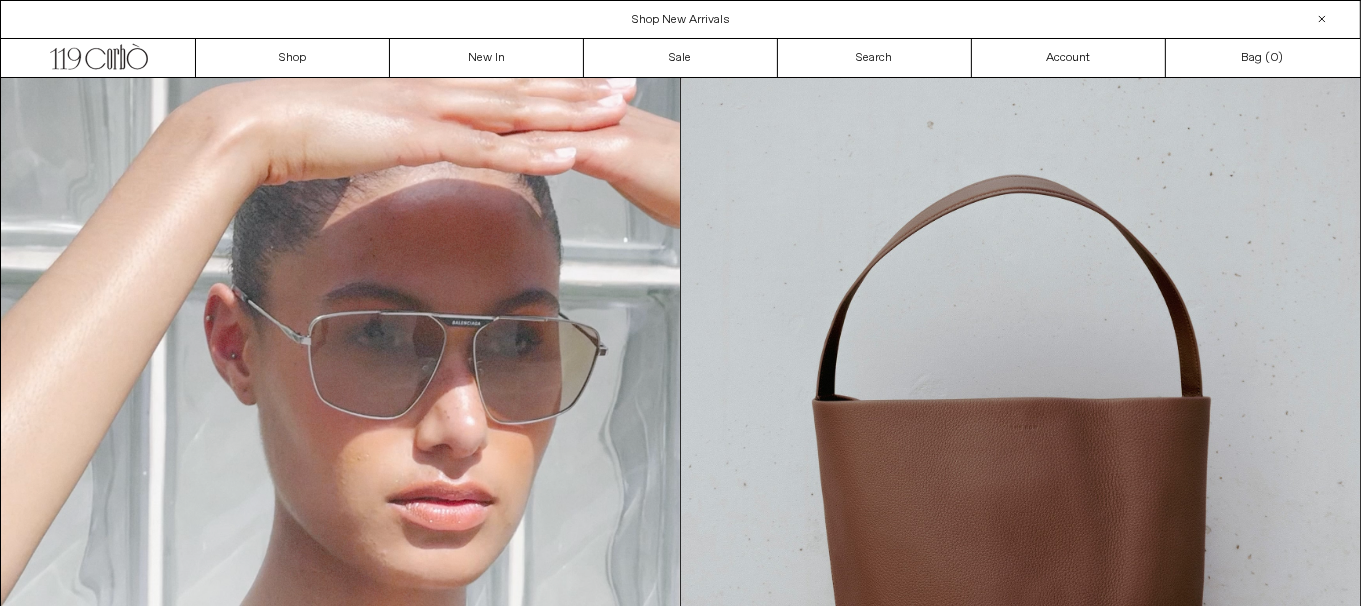 scroll, scrollTop: 0, scrollLeft: 0, axis: both 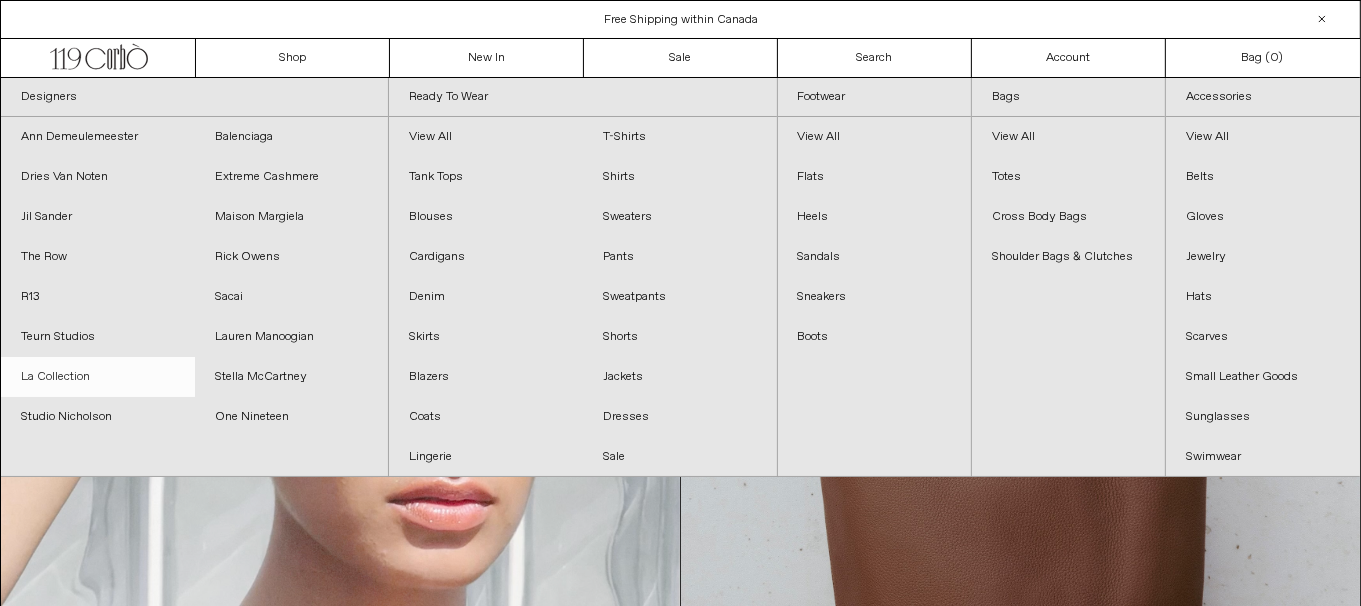 click on "La Collection" at bounding box center [98, 377] 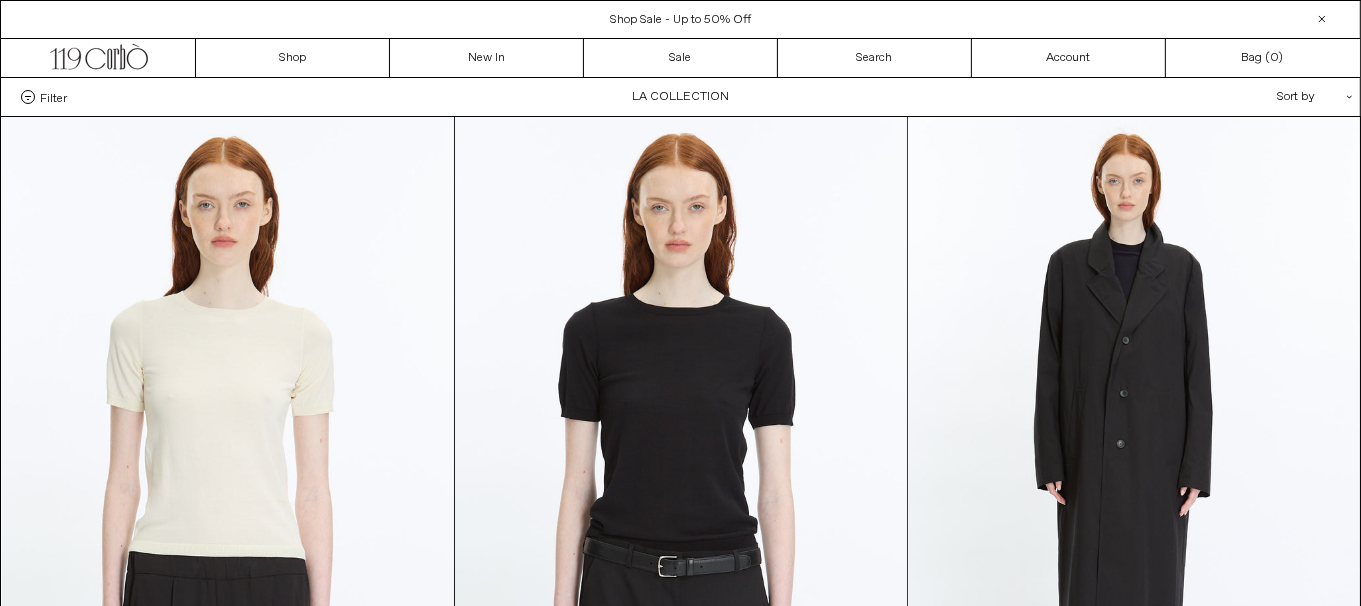 scroll, scrollTop: 0, scrollLeft: 0, axis: both 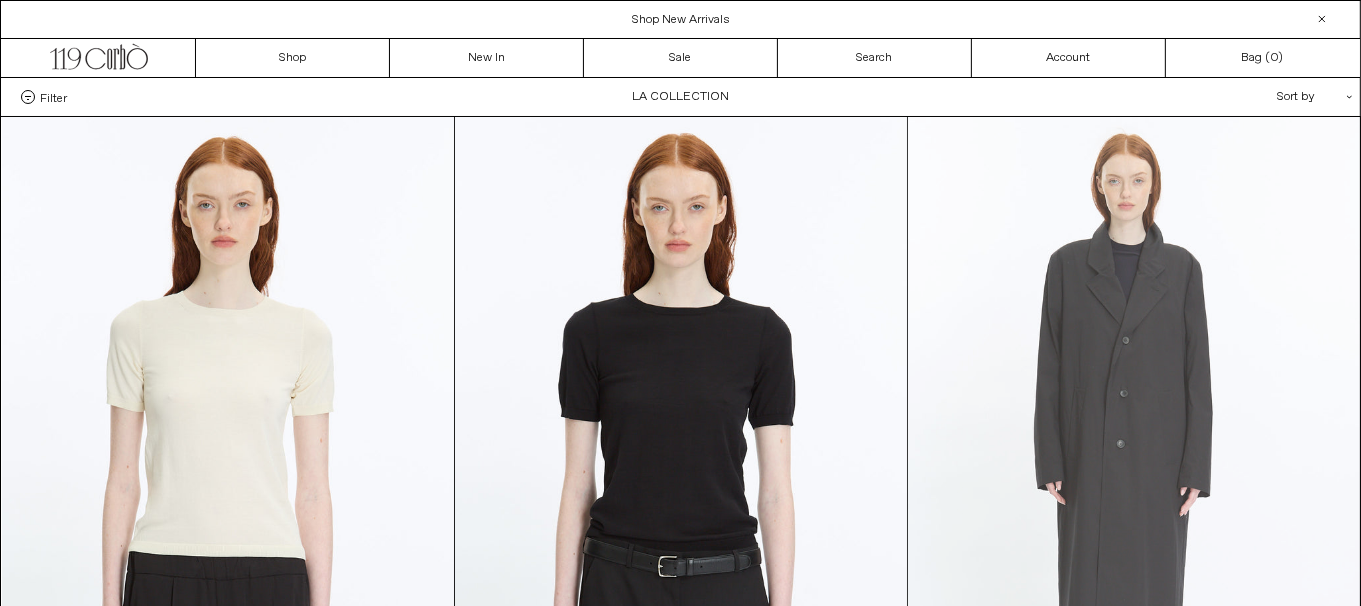 click at bounding box center [1134, 456] 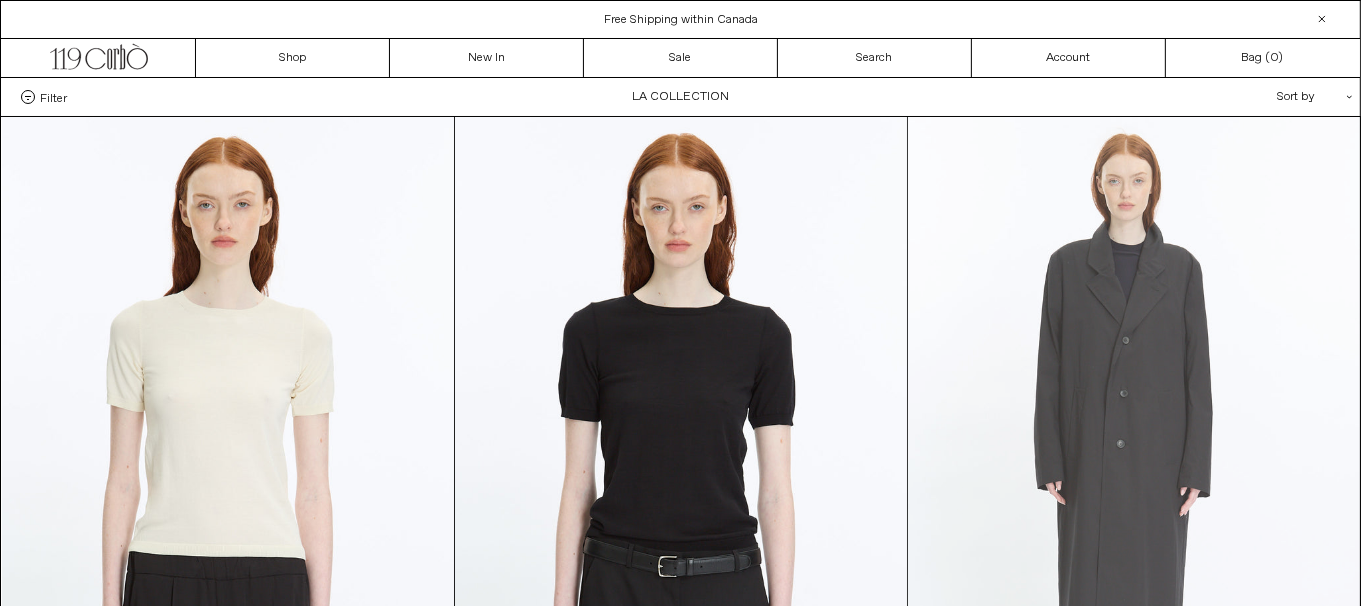 click at bounding box center [1134, 456] 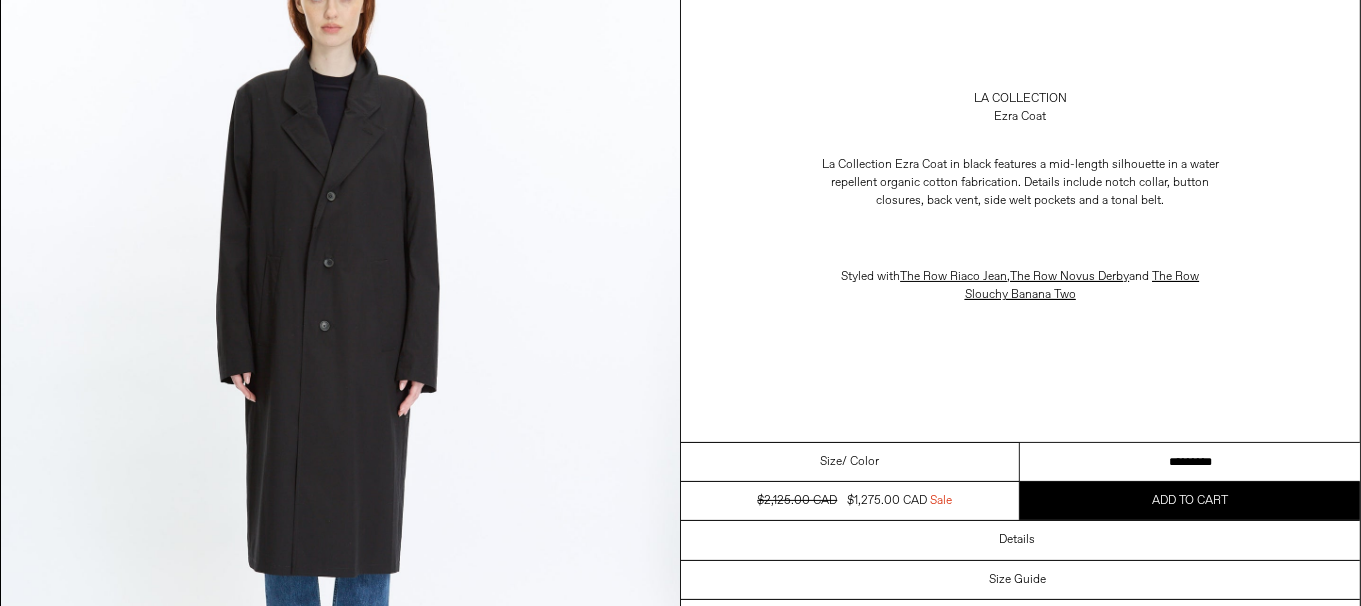 scroll, scrollTop: 199, scrollLeft: 0, axis: vertical 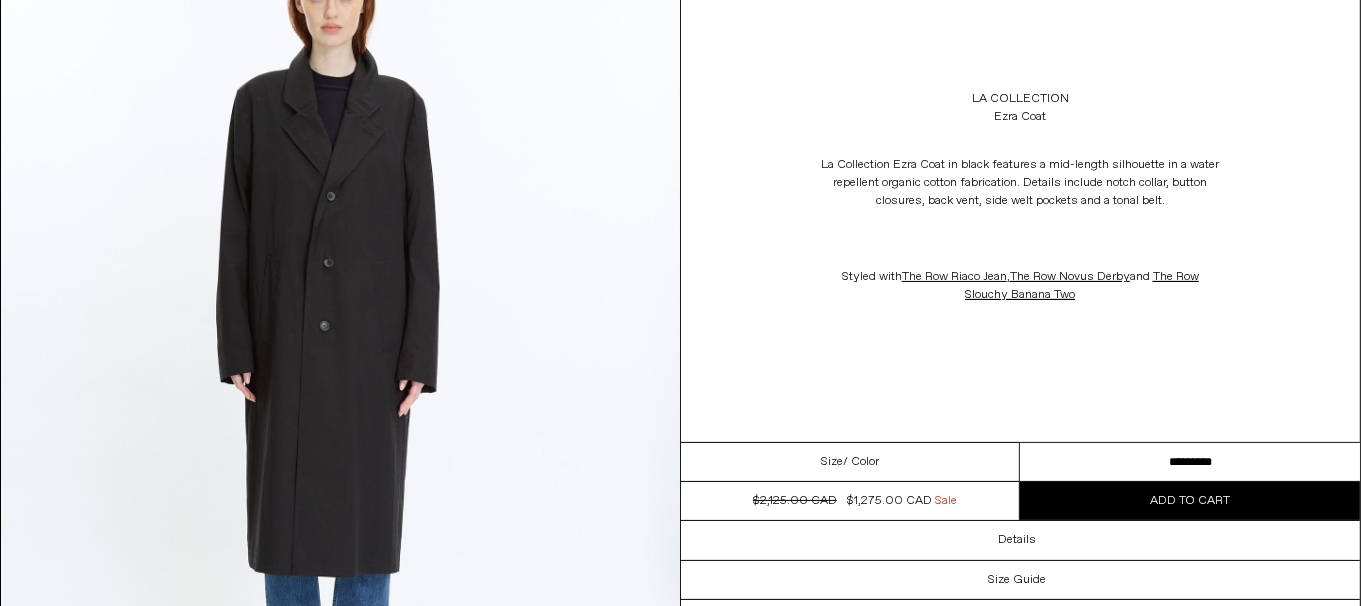 drag, startPoint x: 1146, startPoint y: 466, endPoint x: 1374, endPoint y: 459, distance: 228.10744 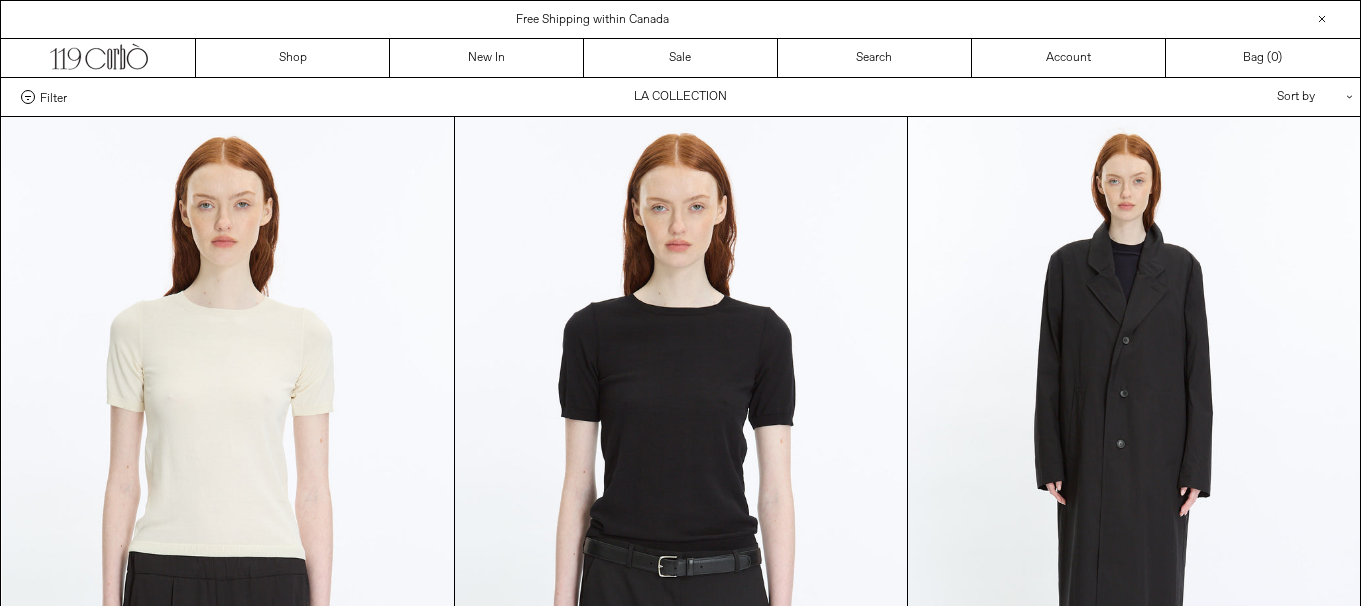 scroll, scrollTop: 0, scrollLeft: 0, axis: both 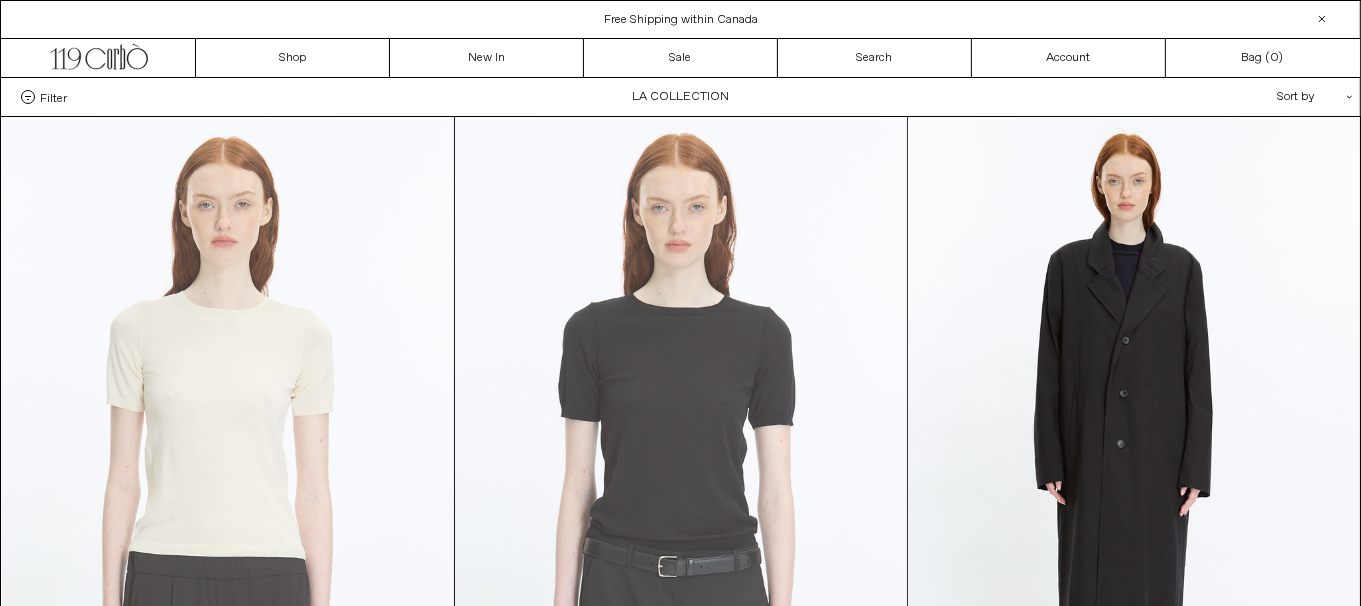 drag, startPoint x: 171, startPoint y: 432, endPoint x: 757, endPoint y: 445, distance: 586.14417 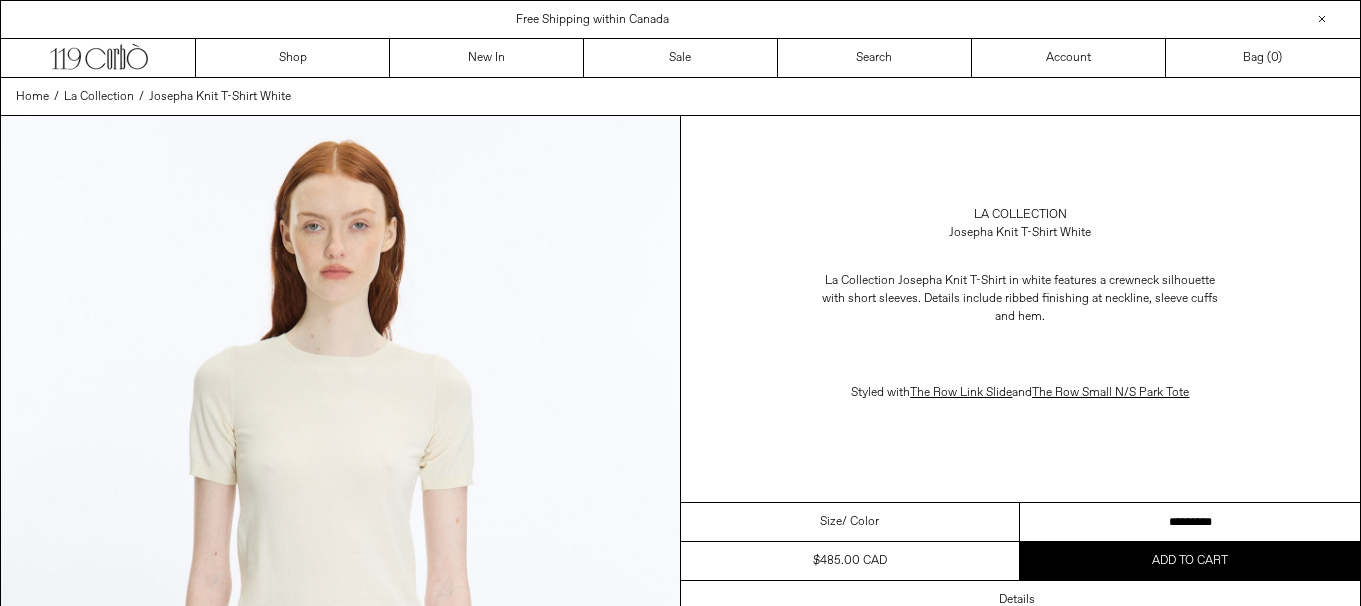 scroll, scrollTop: 0, scrollLeft: 0, axis: both 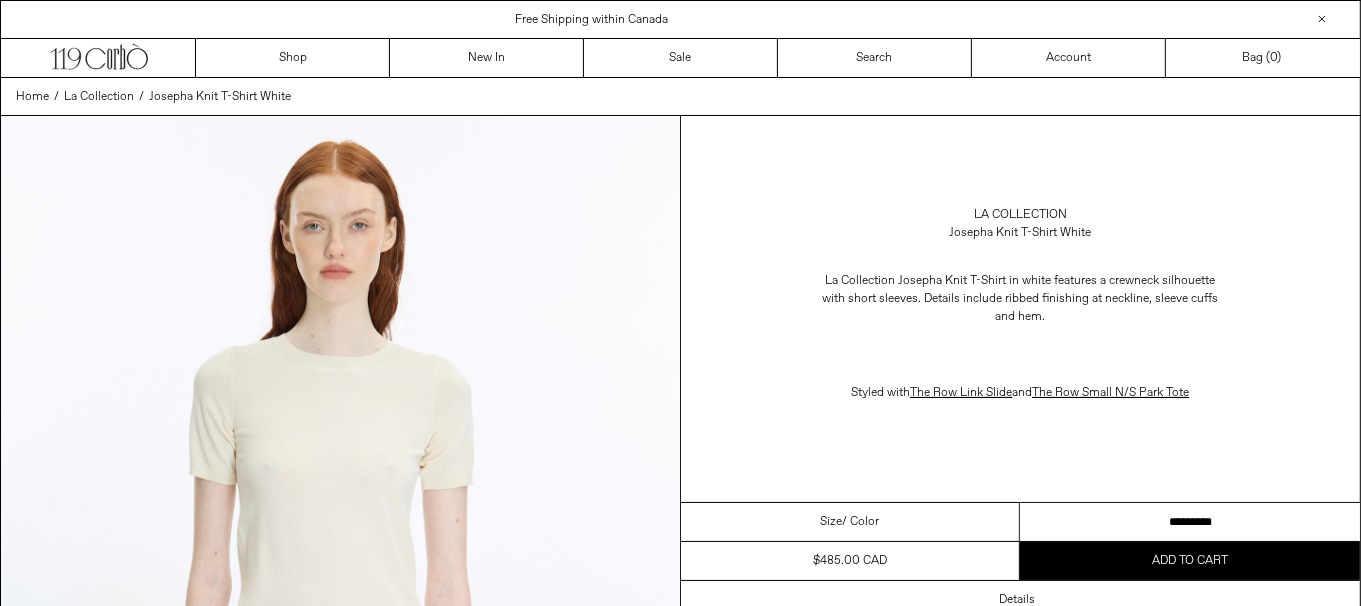 click on "**********" at bounding box center (1190, 522) 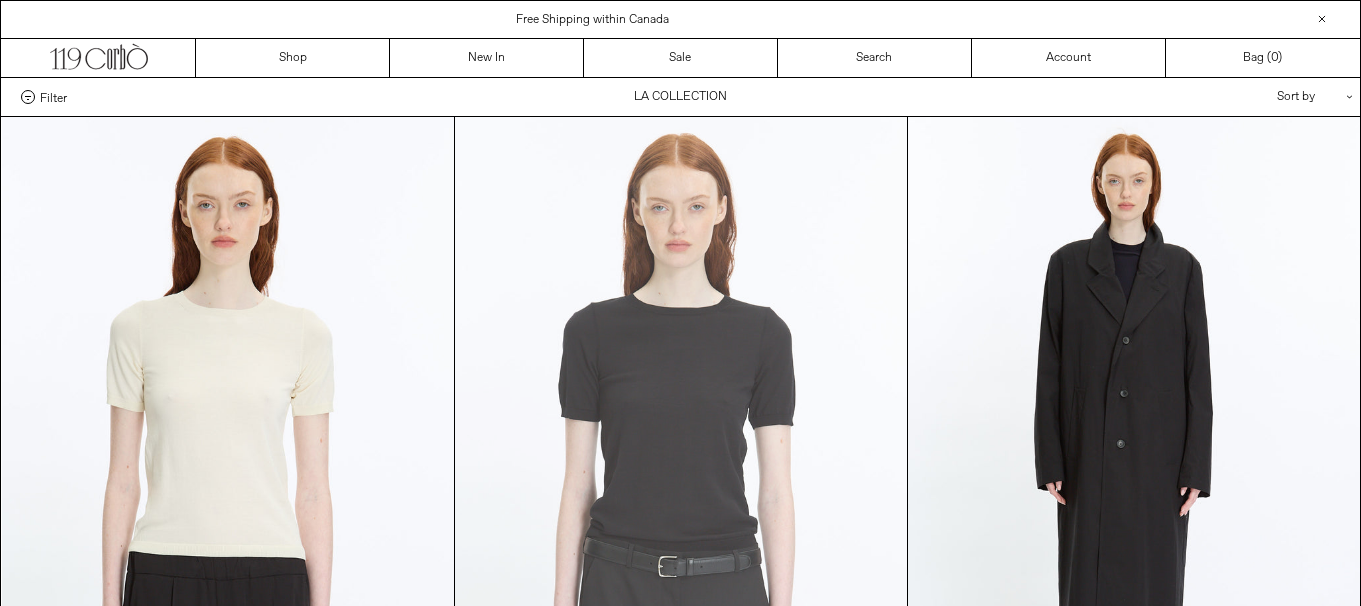 scroll, scrollTop: 0, scrollLeft: 0, axis: both 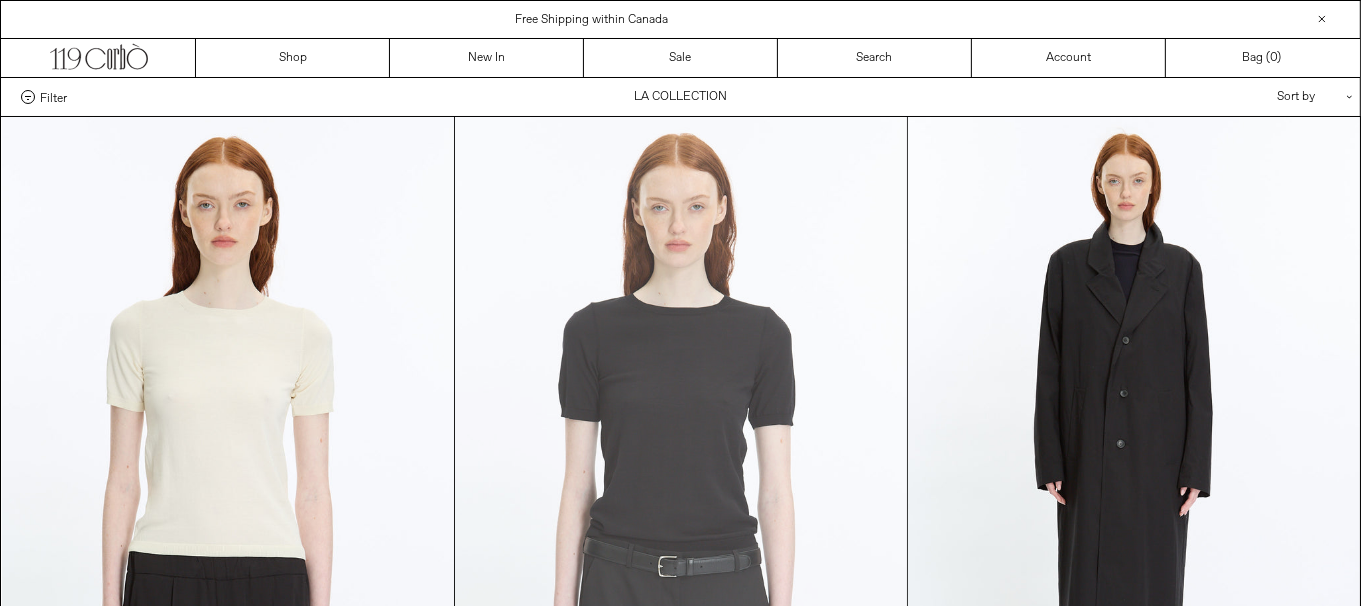 click at bounding box center (681, 456) 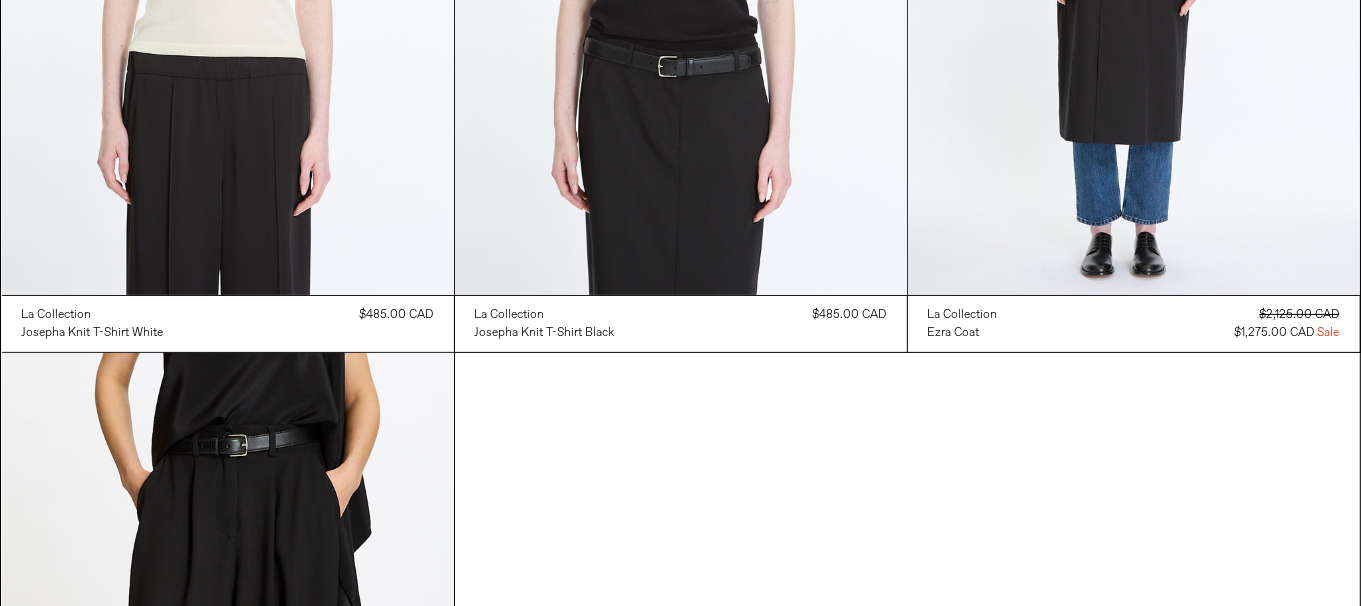 scroll, scrollTop: 899, scrollLeft: 0, axis: vertical 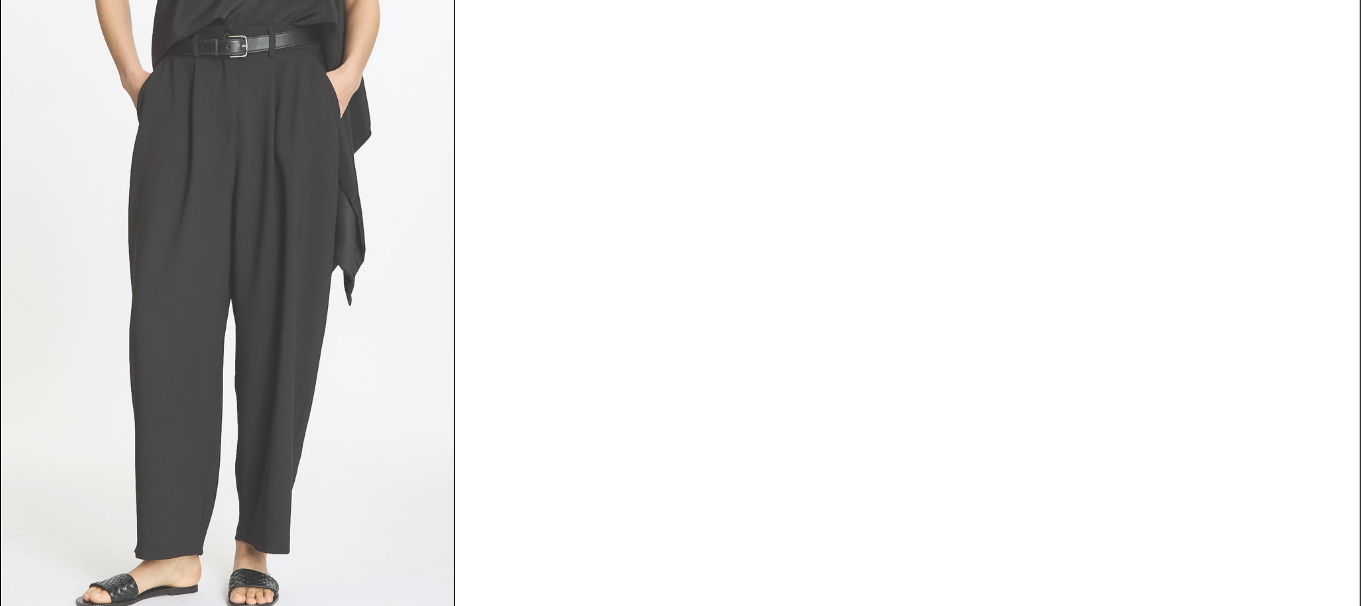 click at bounding box center [228, 293] 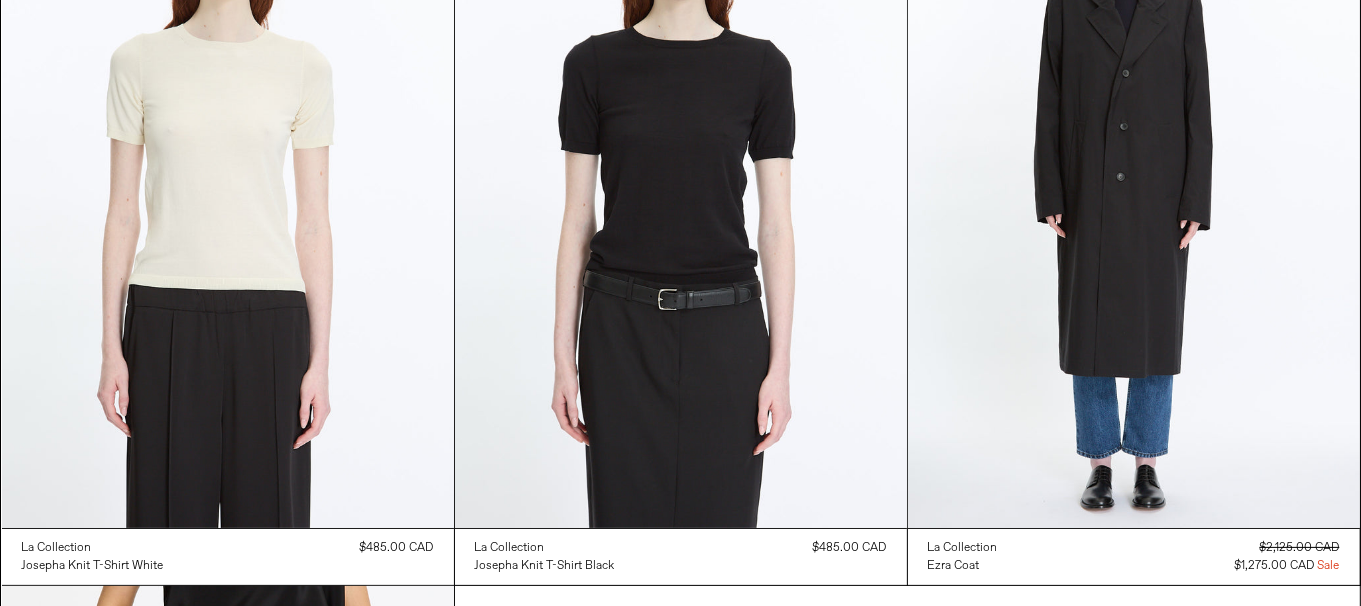 scroll, scrollTop: 0, scrollLeft: 0, axis: both 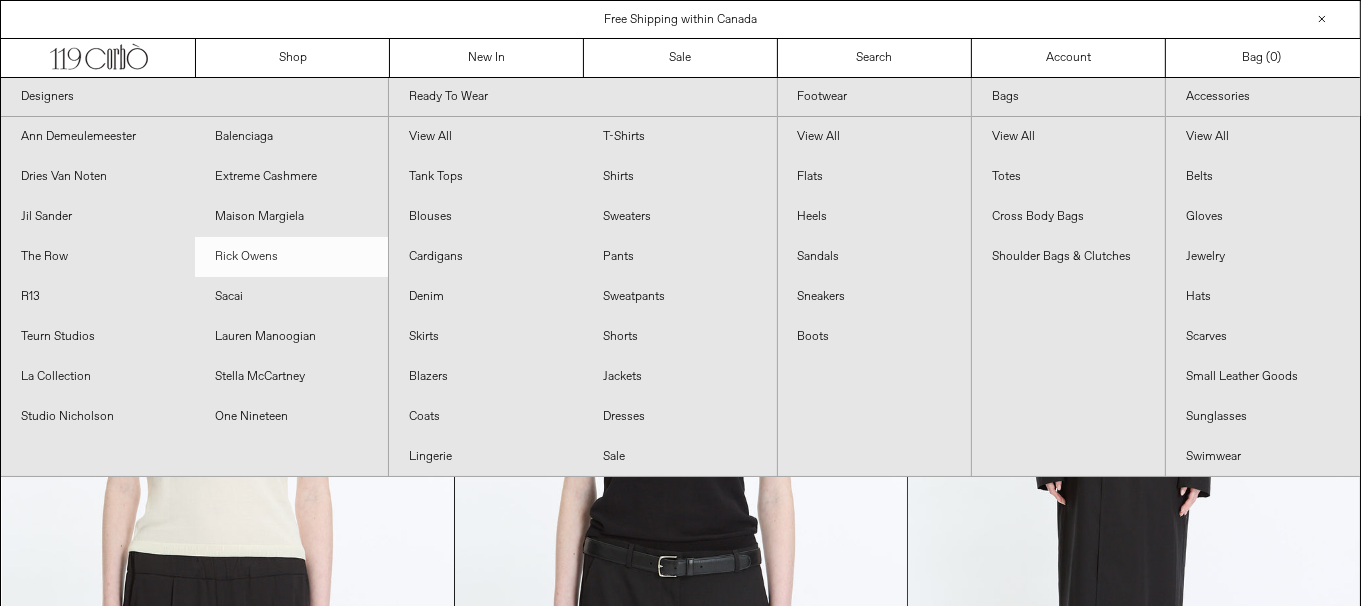 click on "Rick Owens" at bounding box center [292, 257] 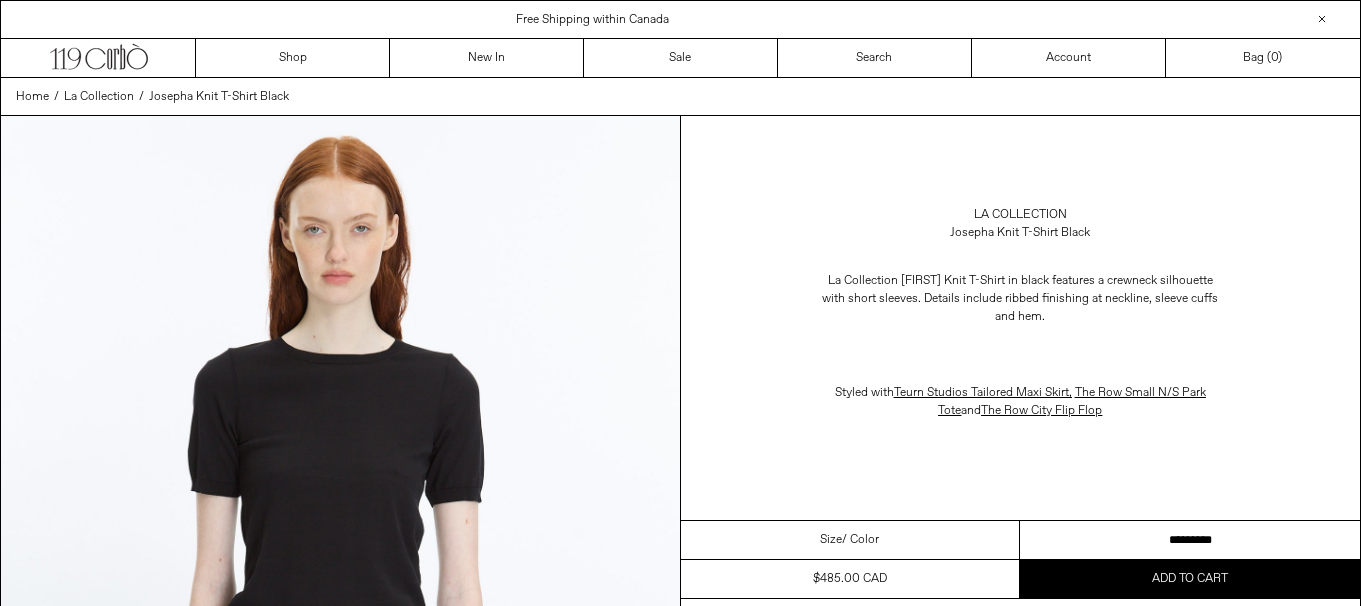 scroll, scrollTop: 0, scrollLeft: 0, axis: both 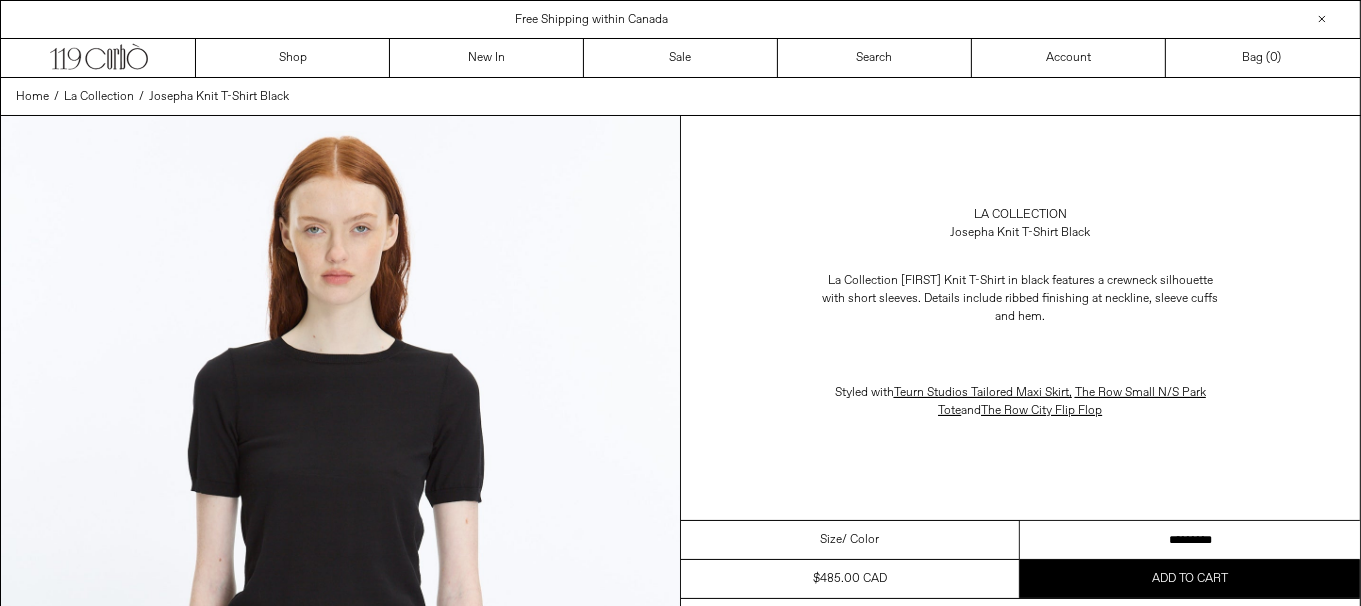 click on "**********" at bounding box center (1190, 540) 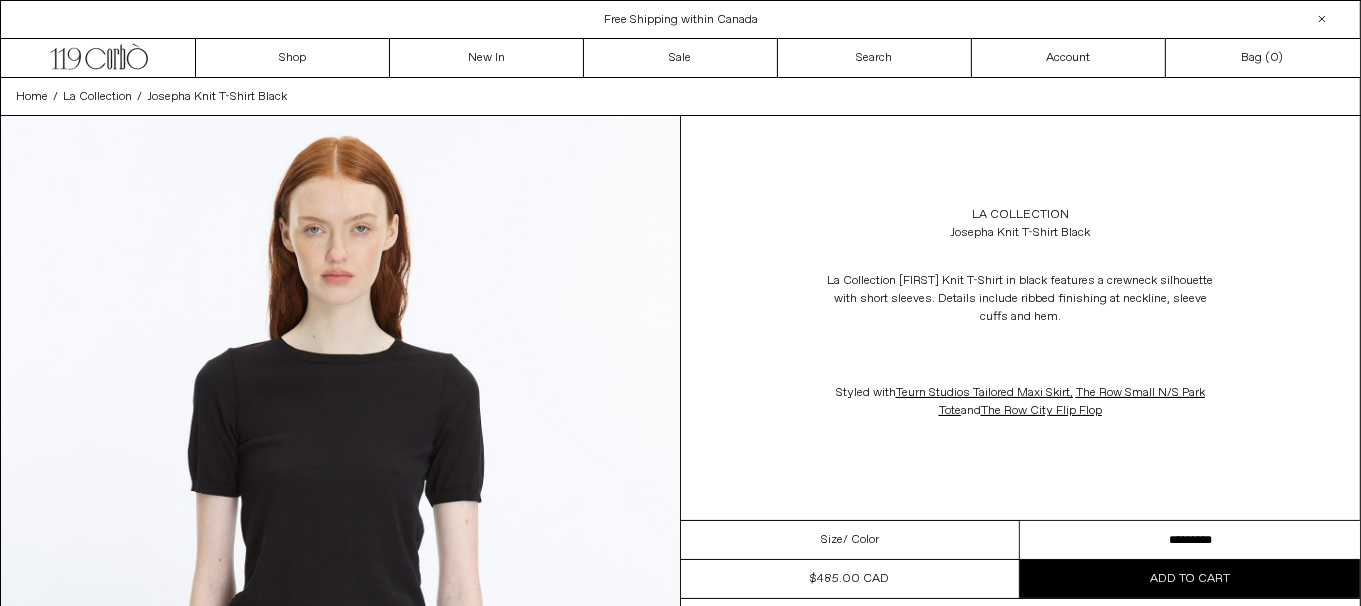 scroll, scrollTop: 0, scrollLeft: 0, axis: both 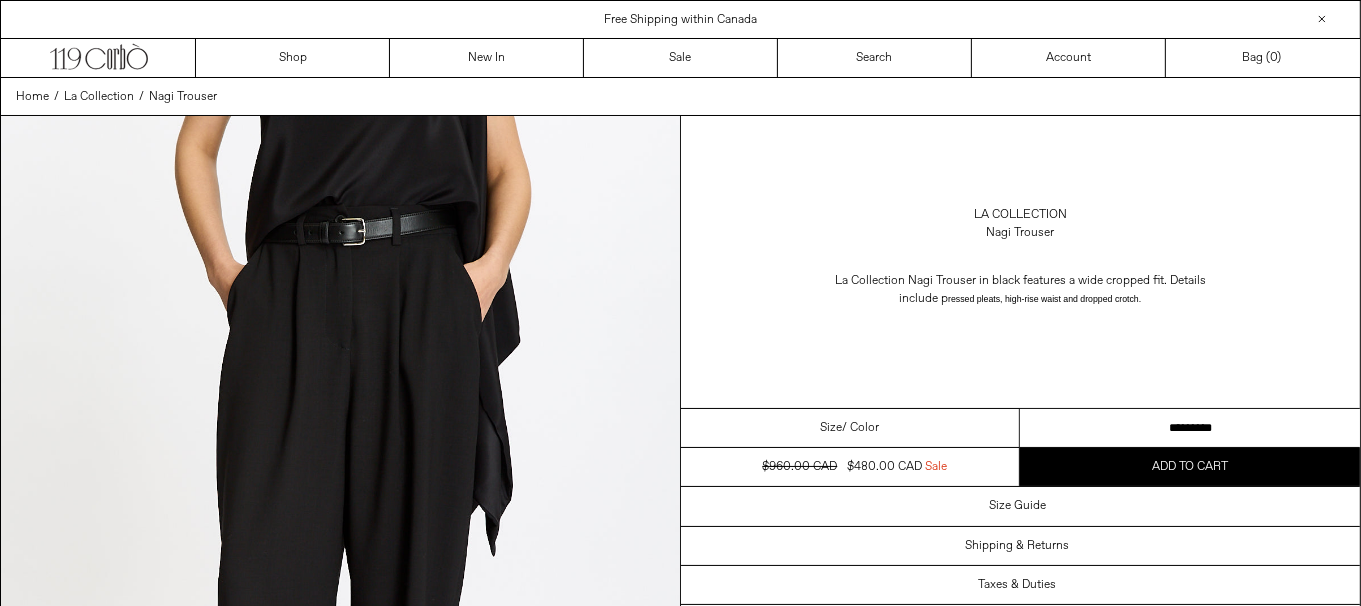 click on "**********" at bounding box center (1190, 428) 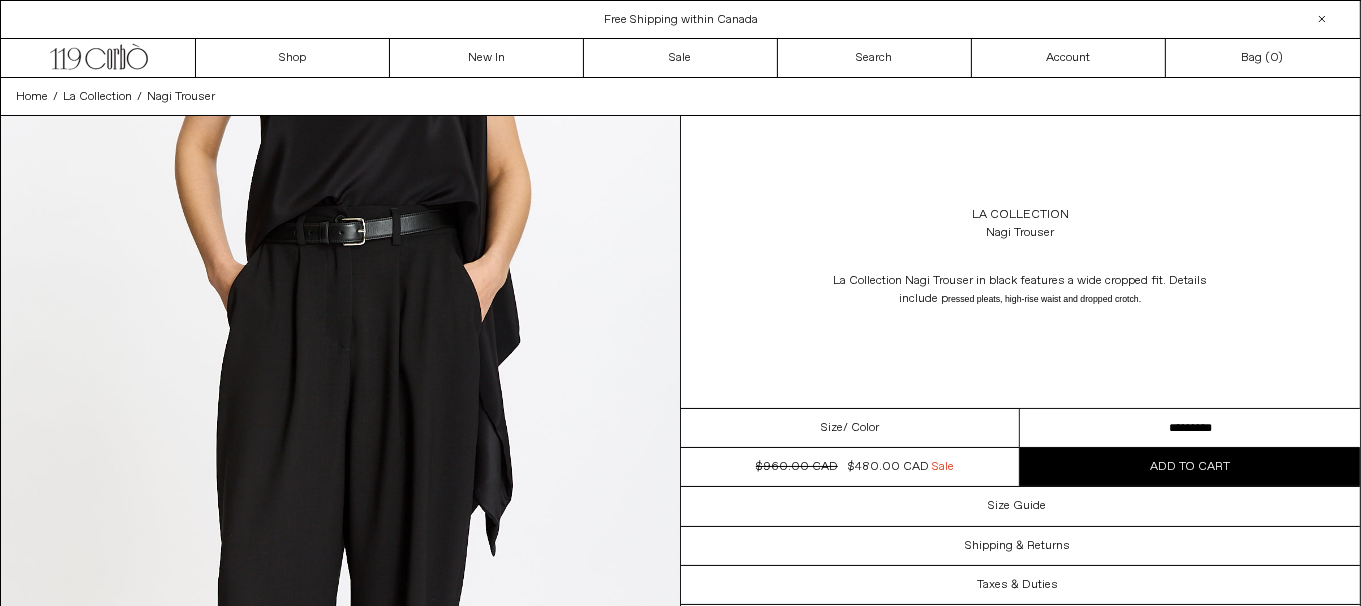 scroll, scrollTop: 0, scrollLeft: 0, axis: both 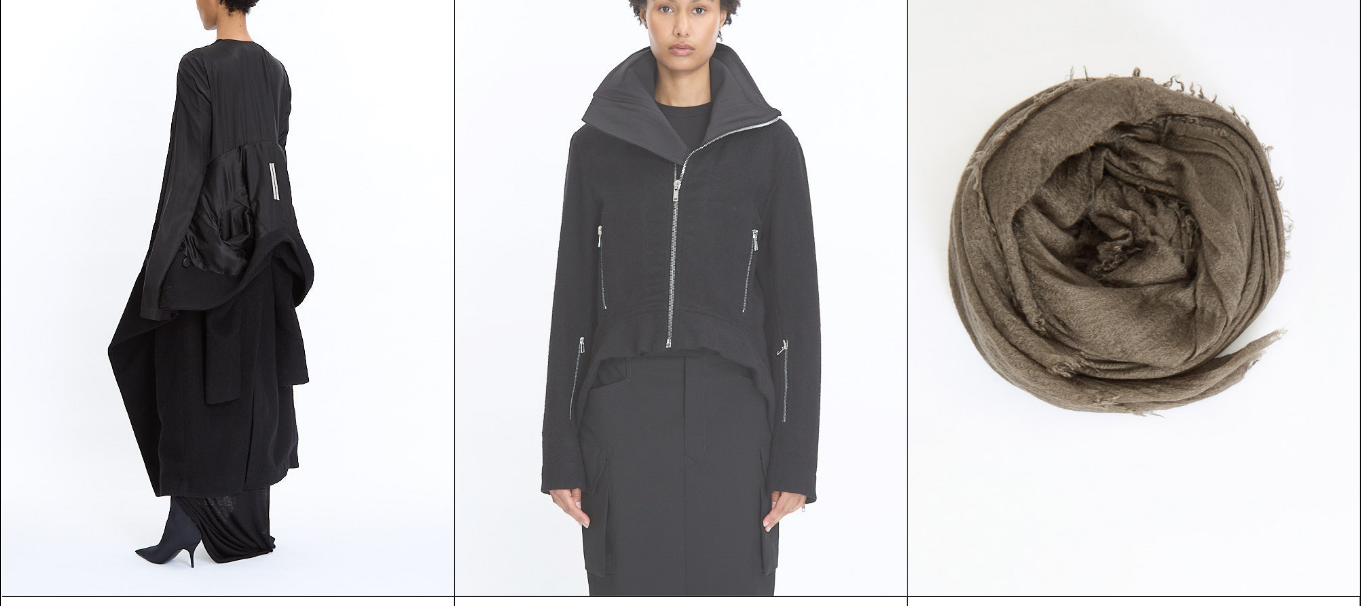 click at bounding box center (681, 257) 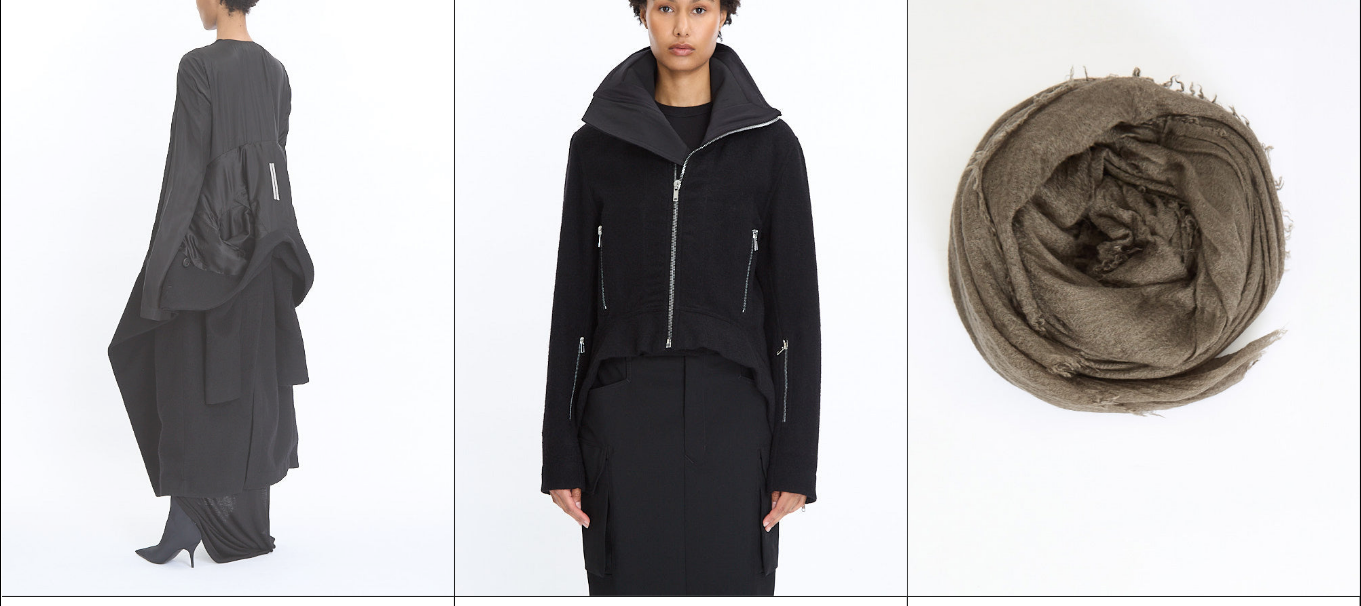 click at bounding box center (228, 257) 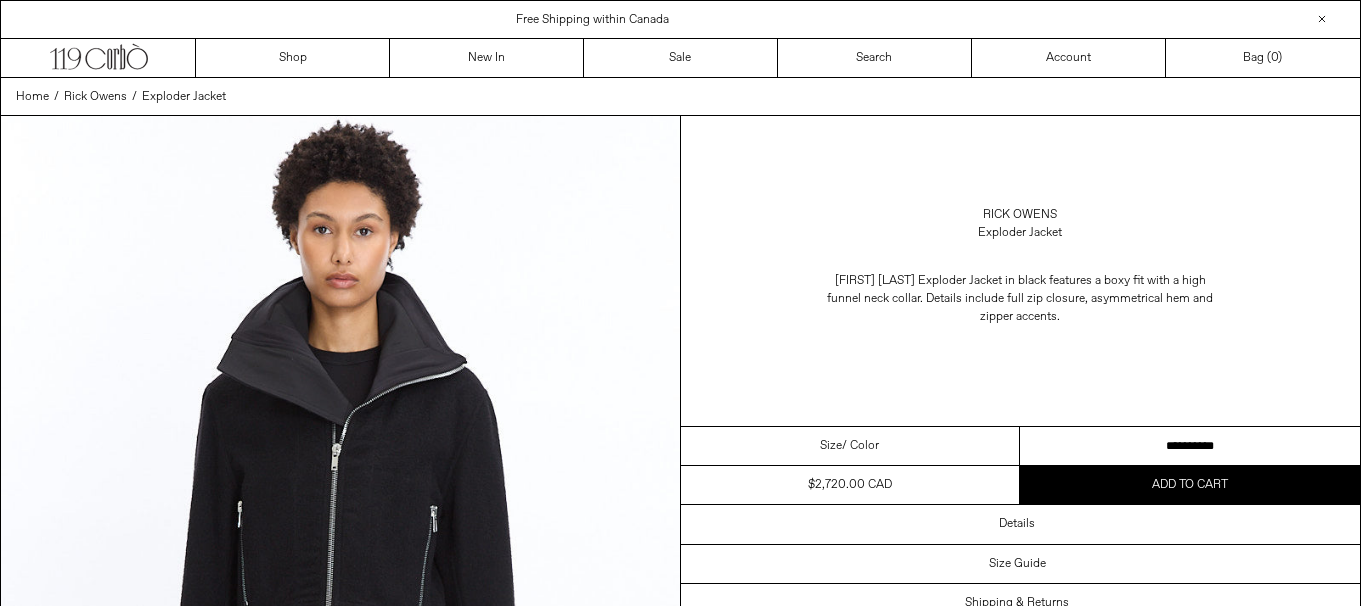 scroll, scrollTop: 0, scrollLeft: 0, axis: both 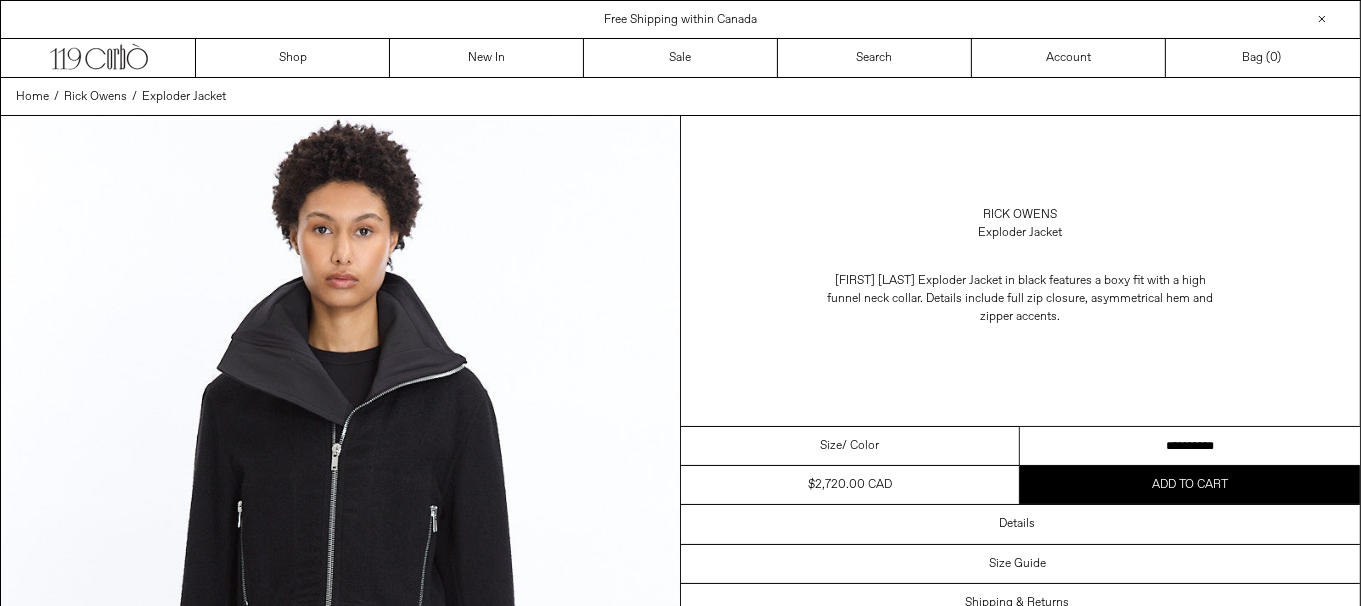 drag, startPoint x: 1134, startPoint y: 448, endPoint x: 1035, endPoint y: 158, distance: 306.4327 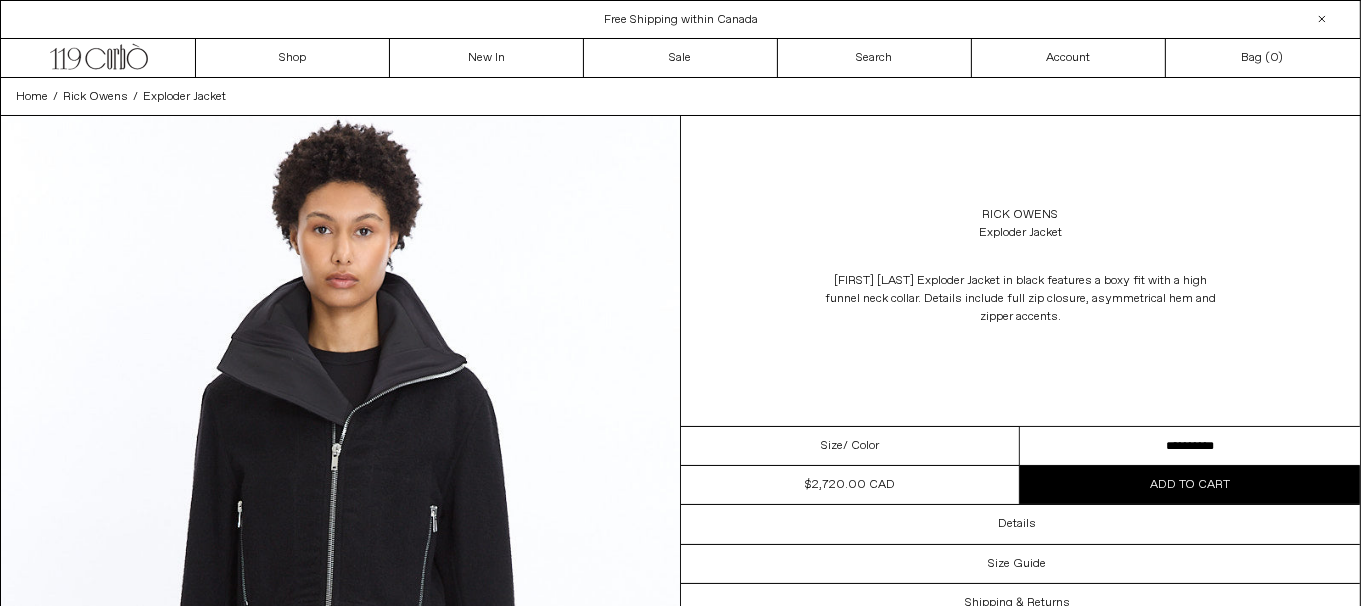 scroll, scrollTop: 0, scrollLeft: 0, axis: both 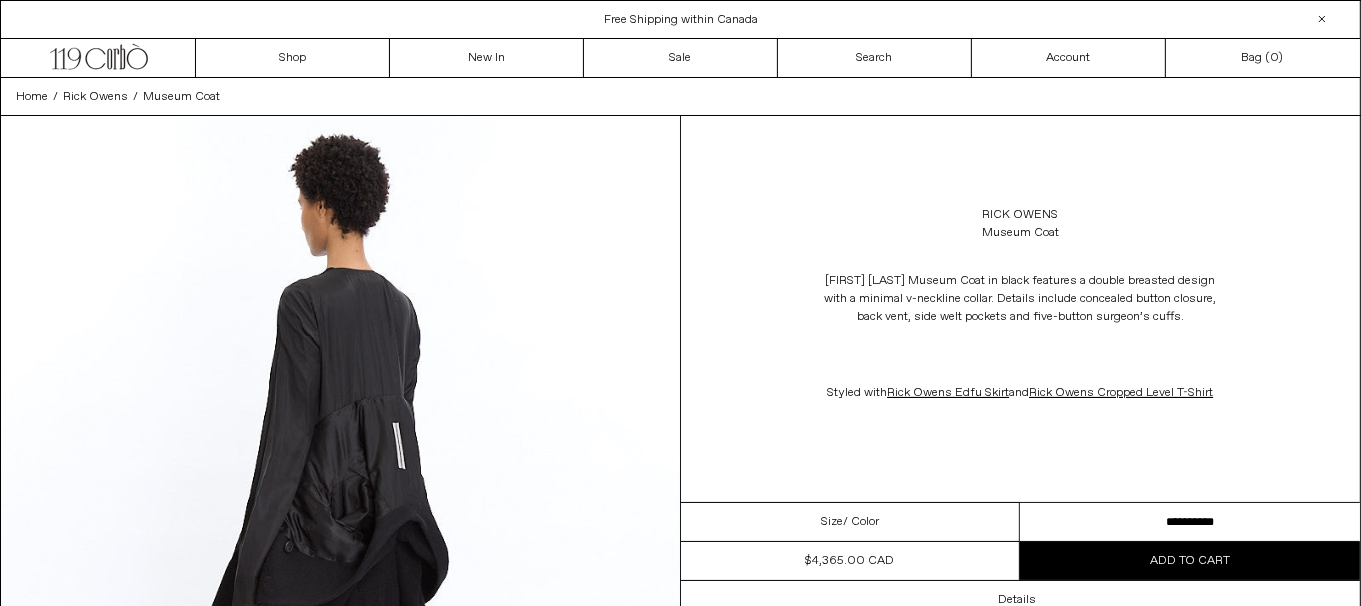 drag, startPoint x: 1204, startPoint y: 519, endPoint x: 1374, endPoint y: 509, distance: 170.29387 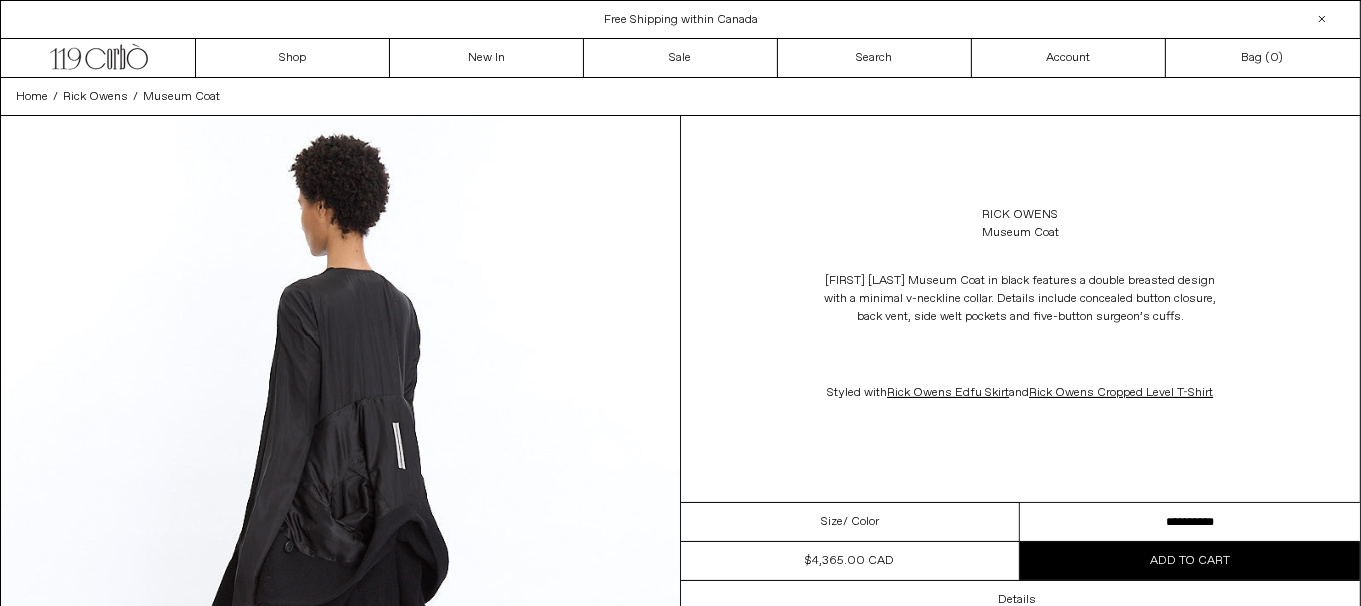 scroll, scrollTop: 0, scrollLeft: 0, axis: both 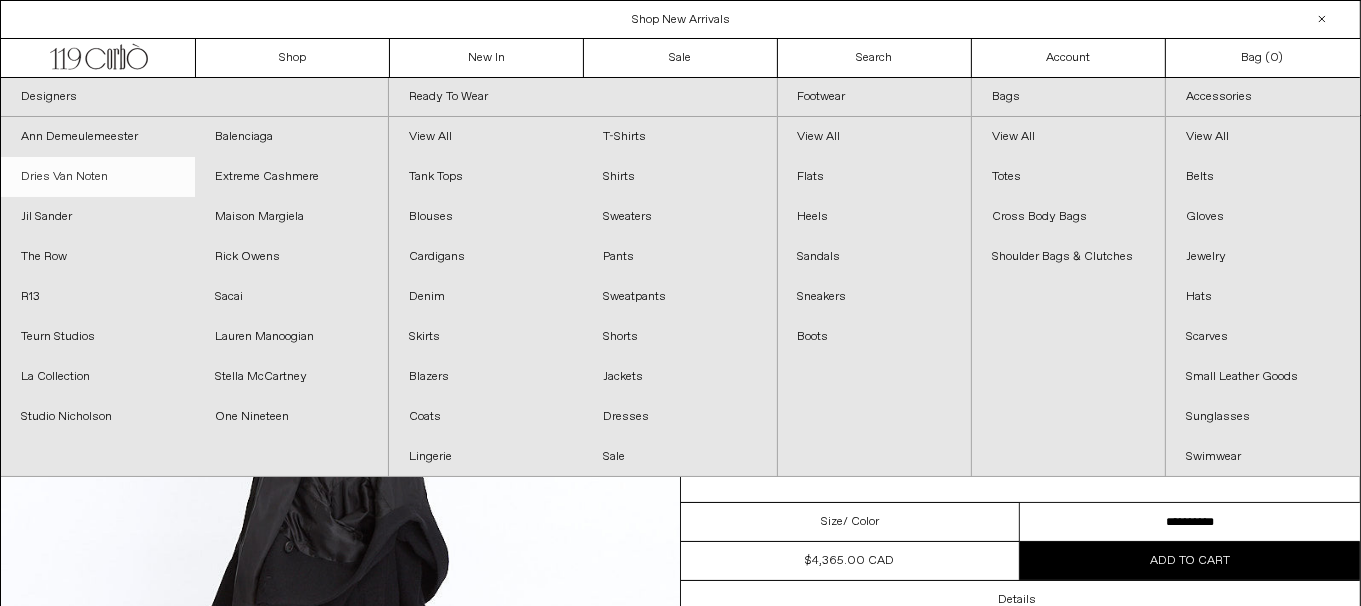 drag, startPoint x: 87, startPoint y: 182, endPoint x: 98, endPoint y: 184, distance: 11.18034 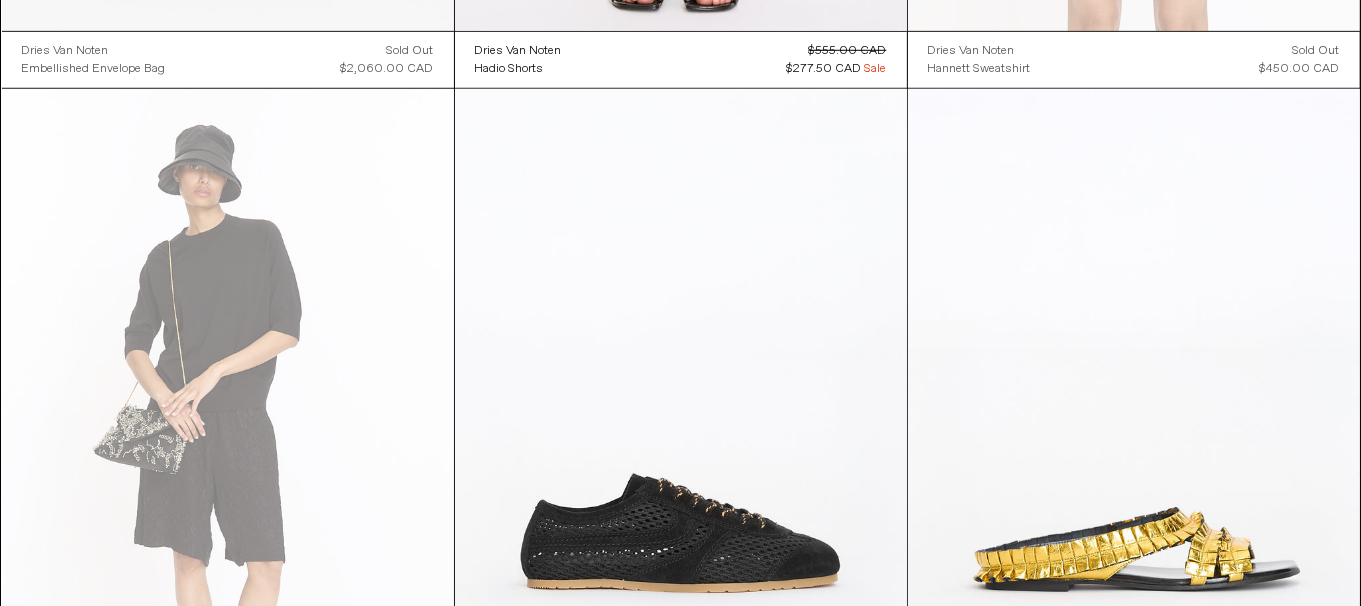 scroll, scrollTop: 1800, scrollLeft: 0, axis: vertical 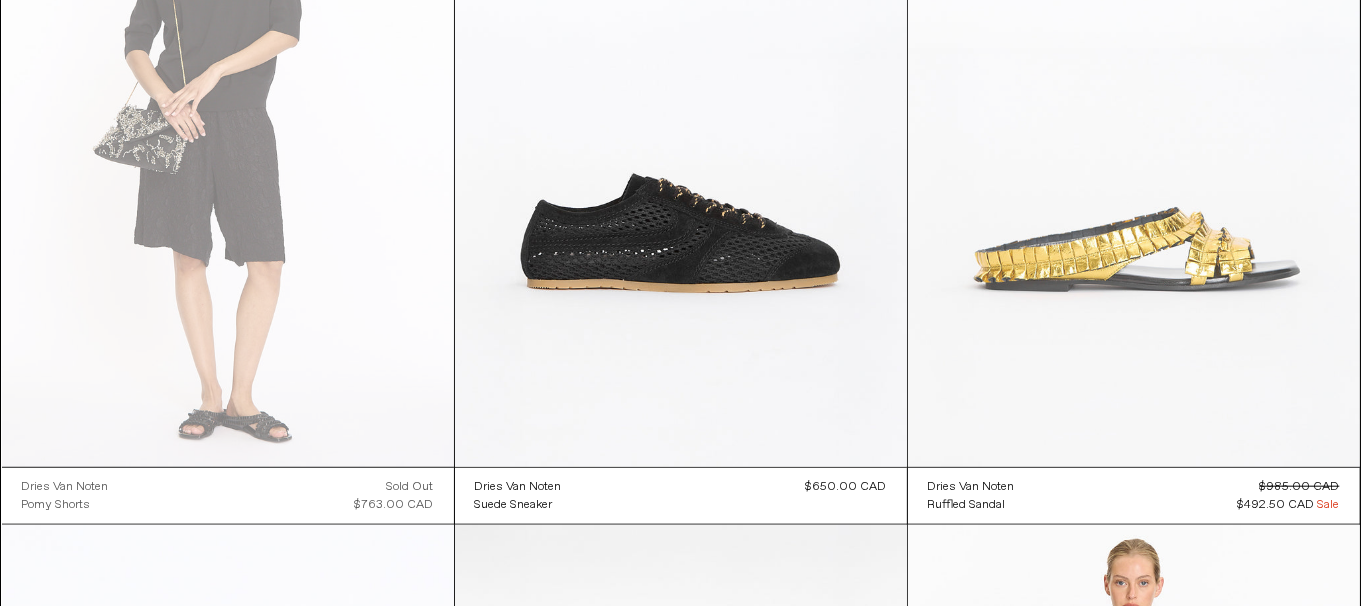 click at bounding box center (1134, 128) 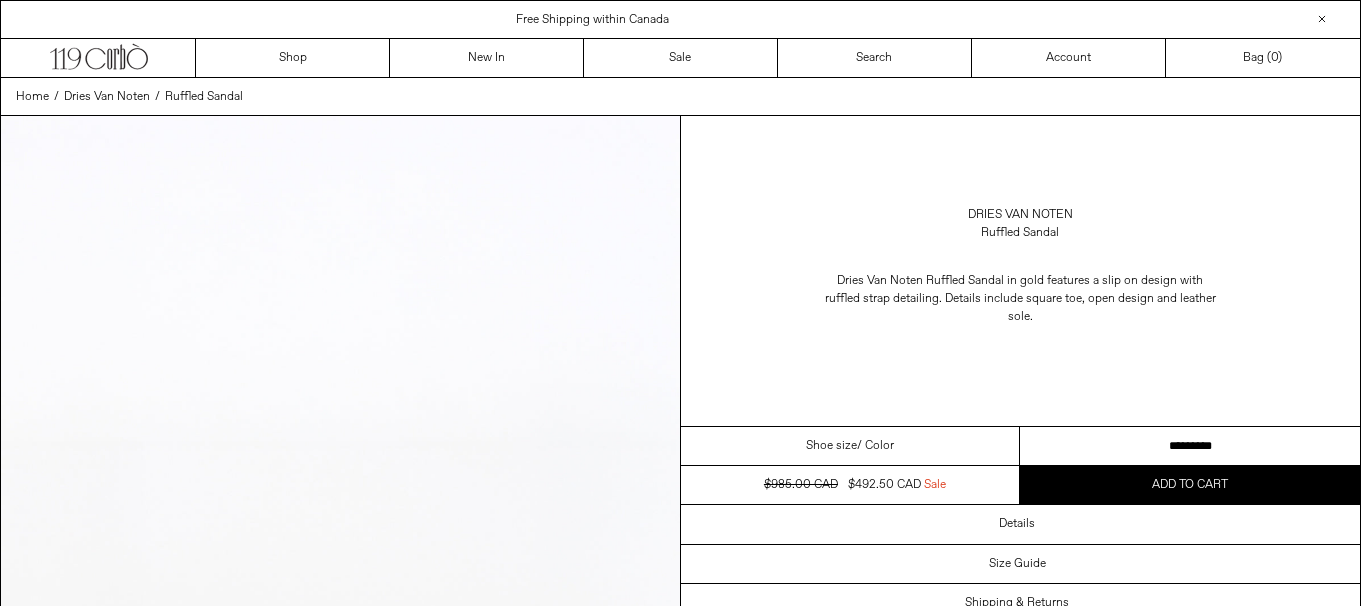 scroll, scrollTop: 0, scrollLeft: 0, axis: both 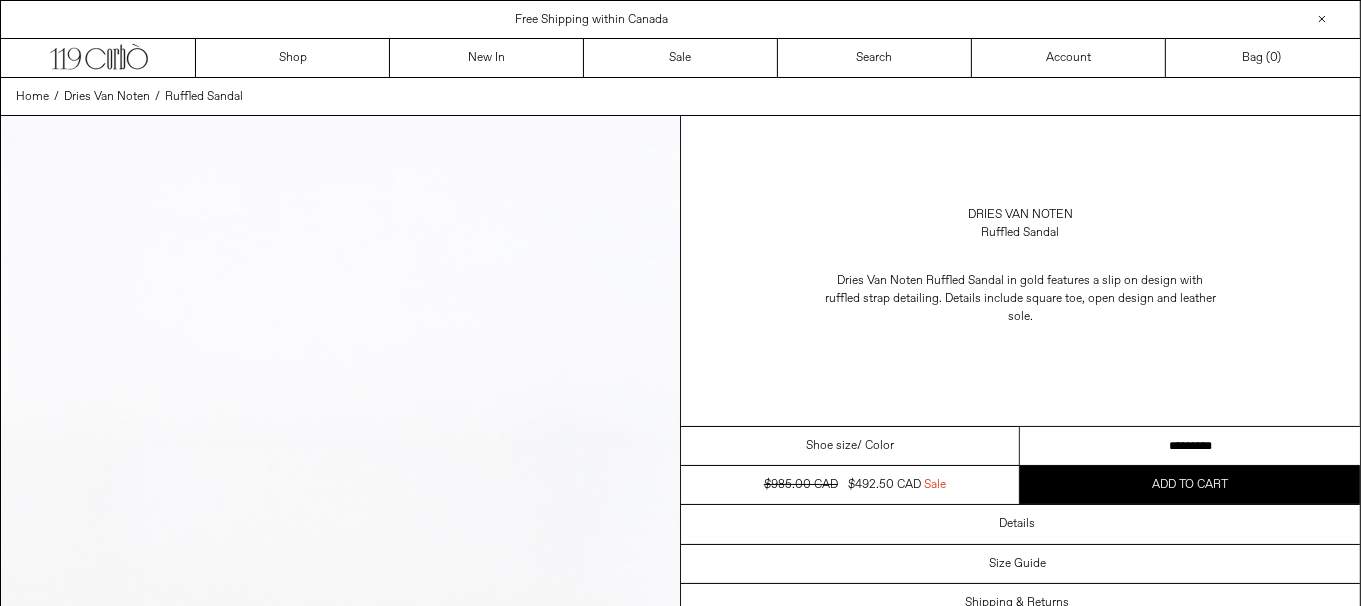 click on "**********" at bounding box center [1190, 446] 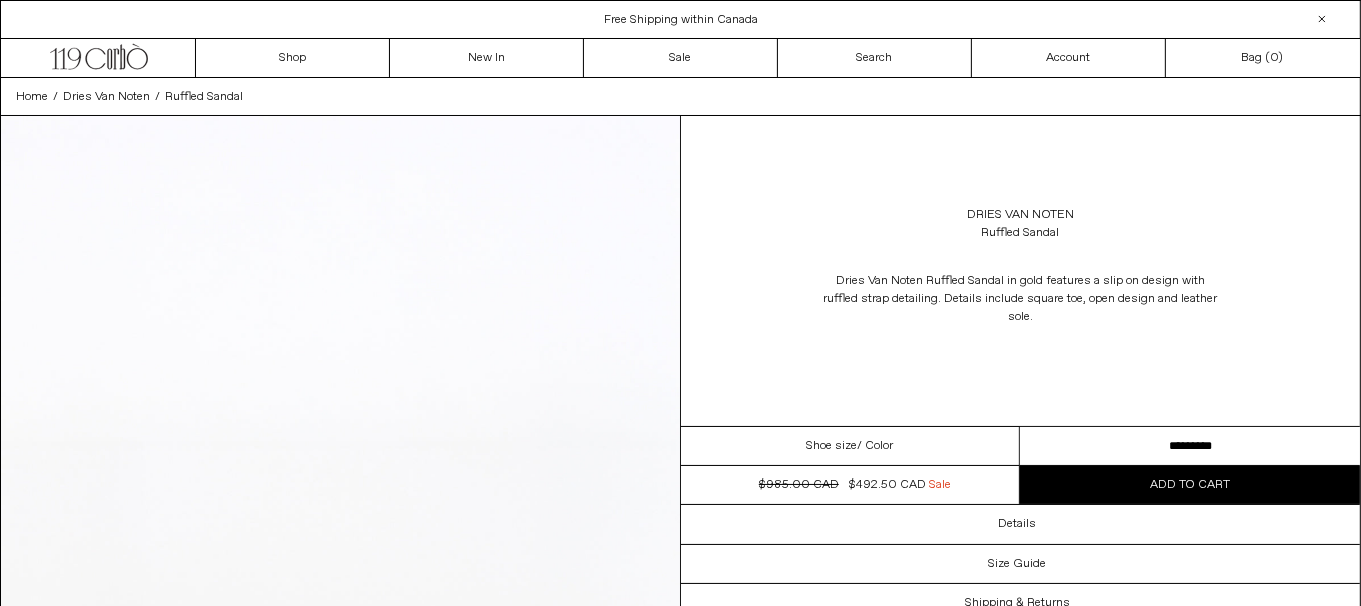 scroll, scrollTop: 0, scrollLeft: 0, axis: both 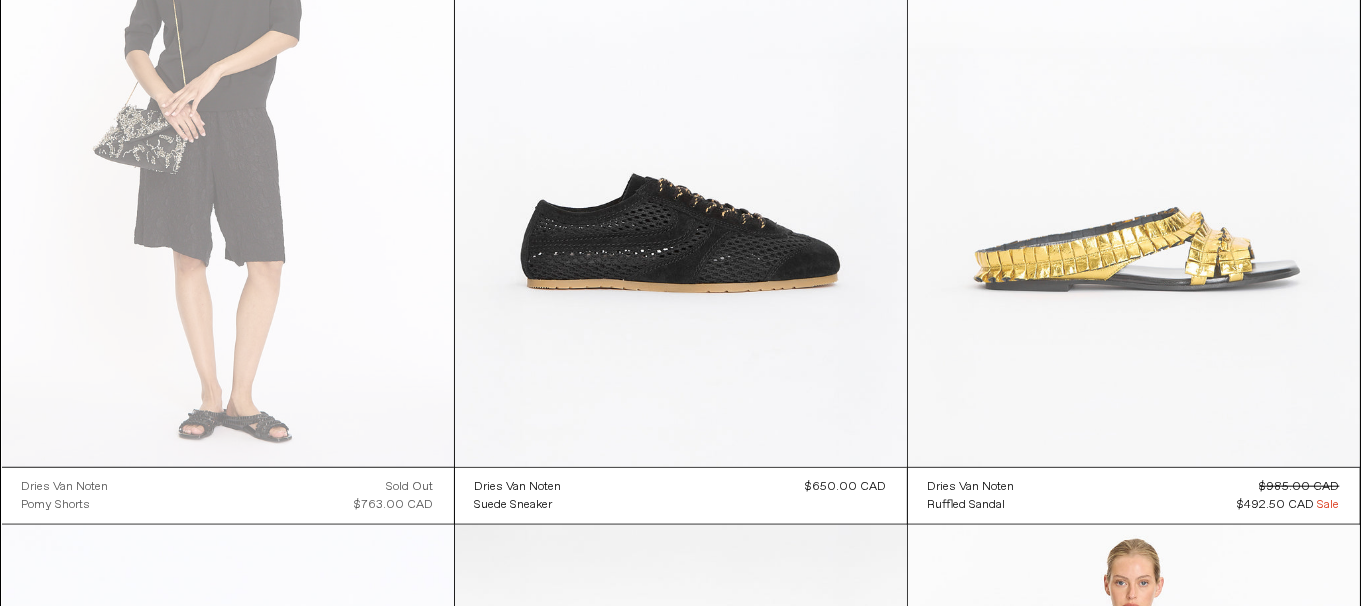 click at bounding box center [1134, 128] 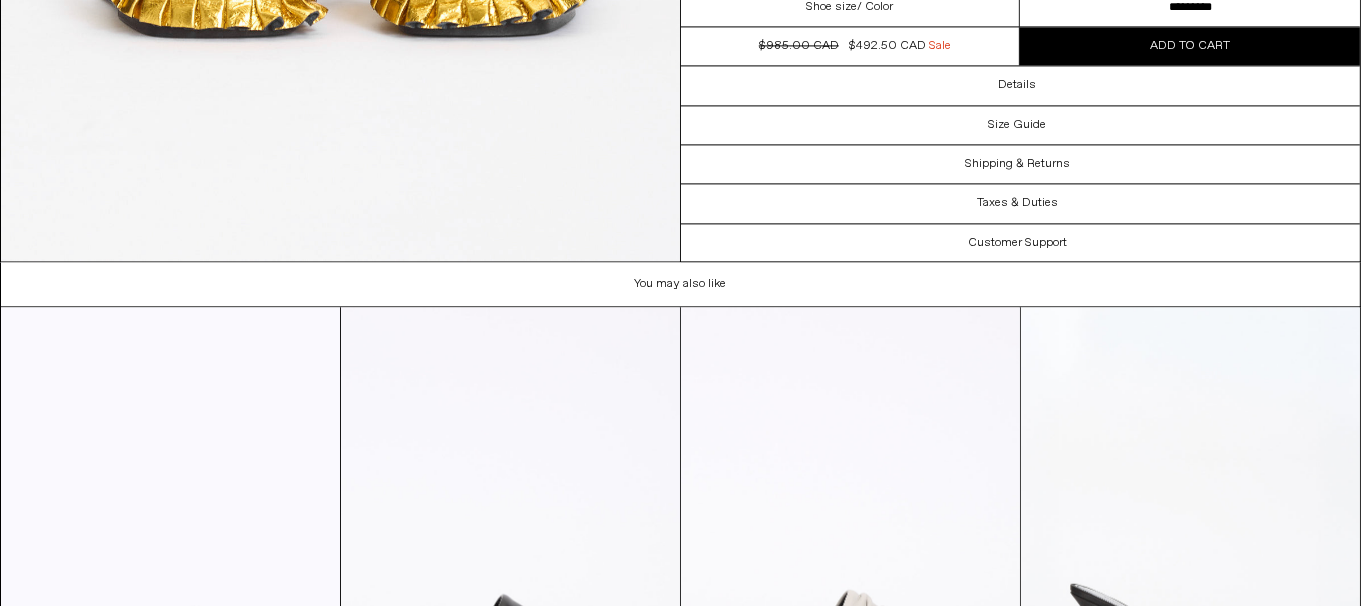scroll, scrollTop: 4499, scrollLeft: 0, axis: vertical 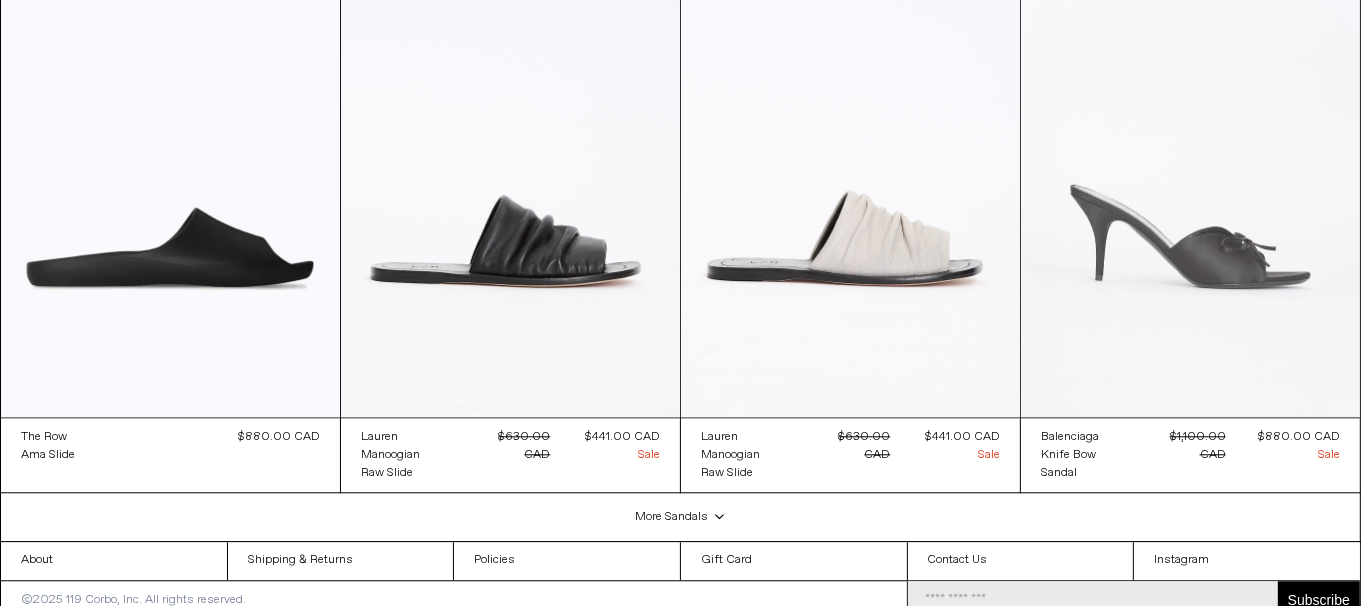 click at bounding box center (1190, 162) 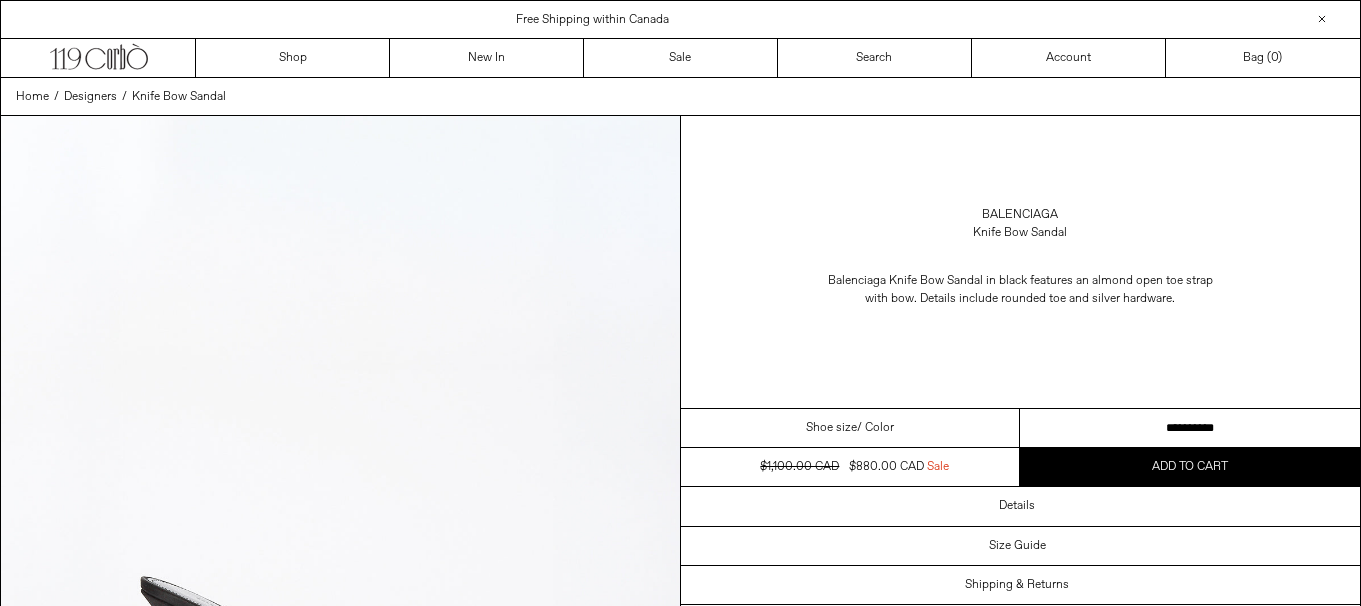 scroll, scrollTop: 0, scrollLeft: 0, axis: both 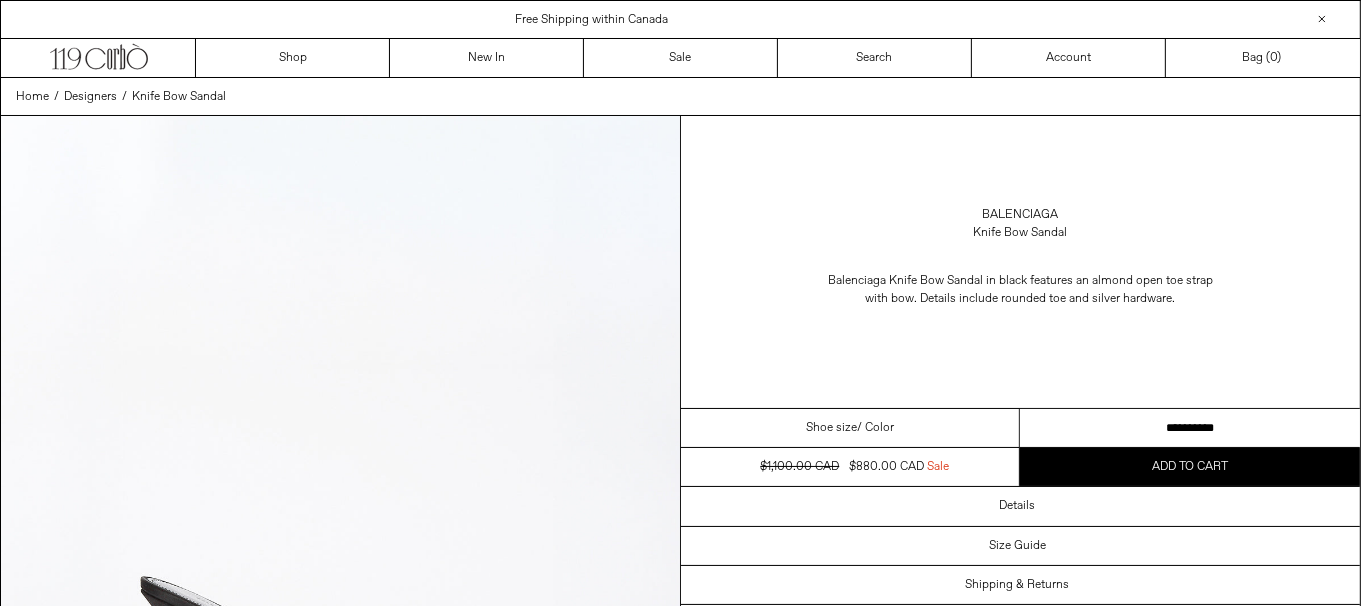 click on "**********" at bounding box center (1190, 428) 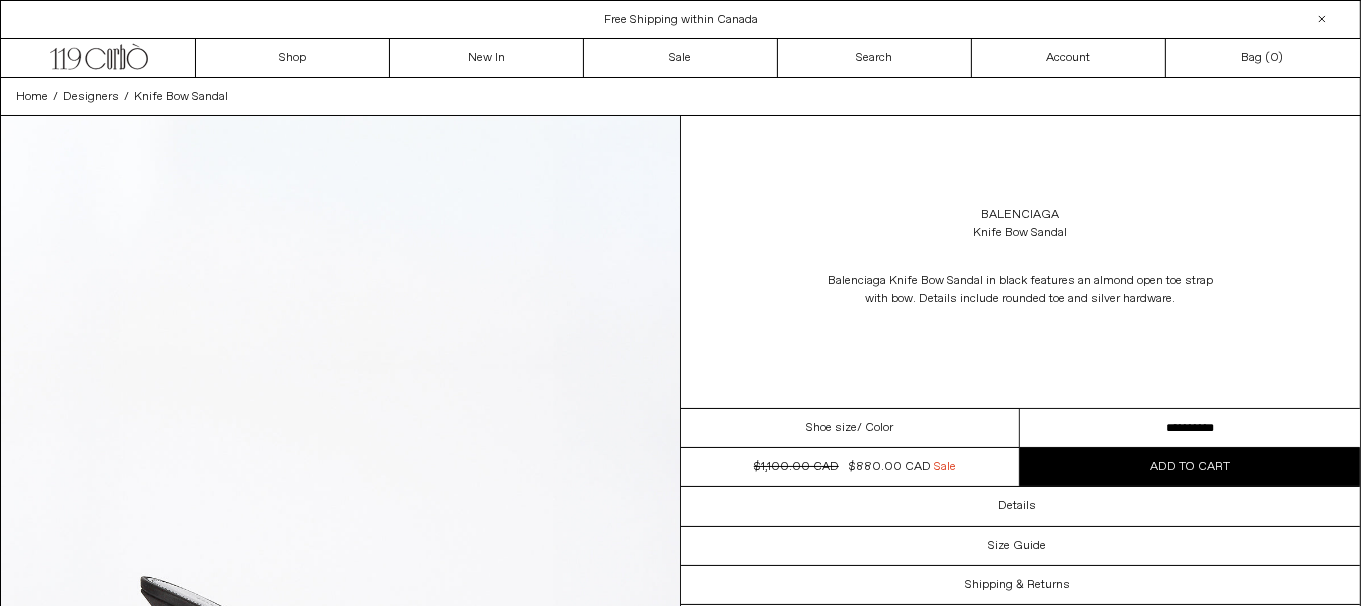 scroll, scrollTop: 0, scrollLeft: 0, axis: both 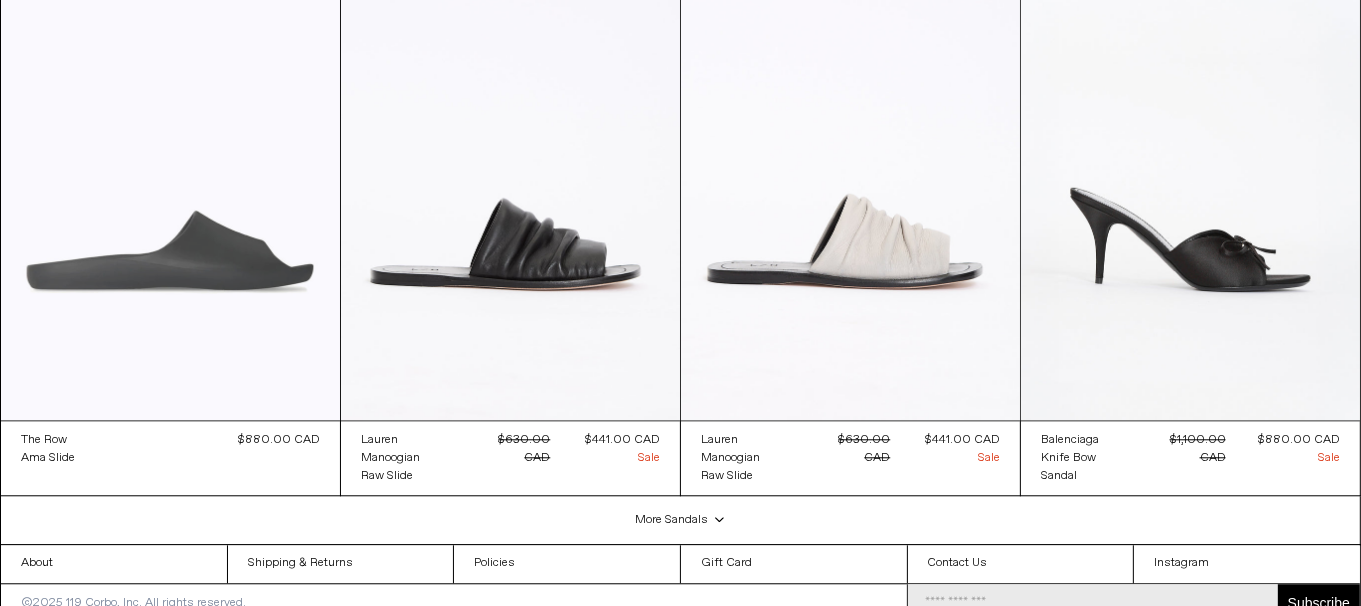 click at bounding box center [170, 165] 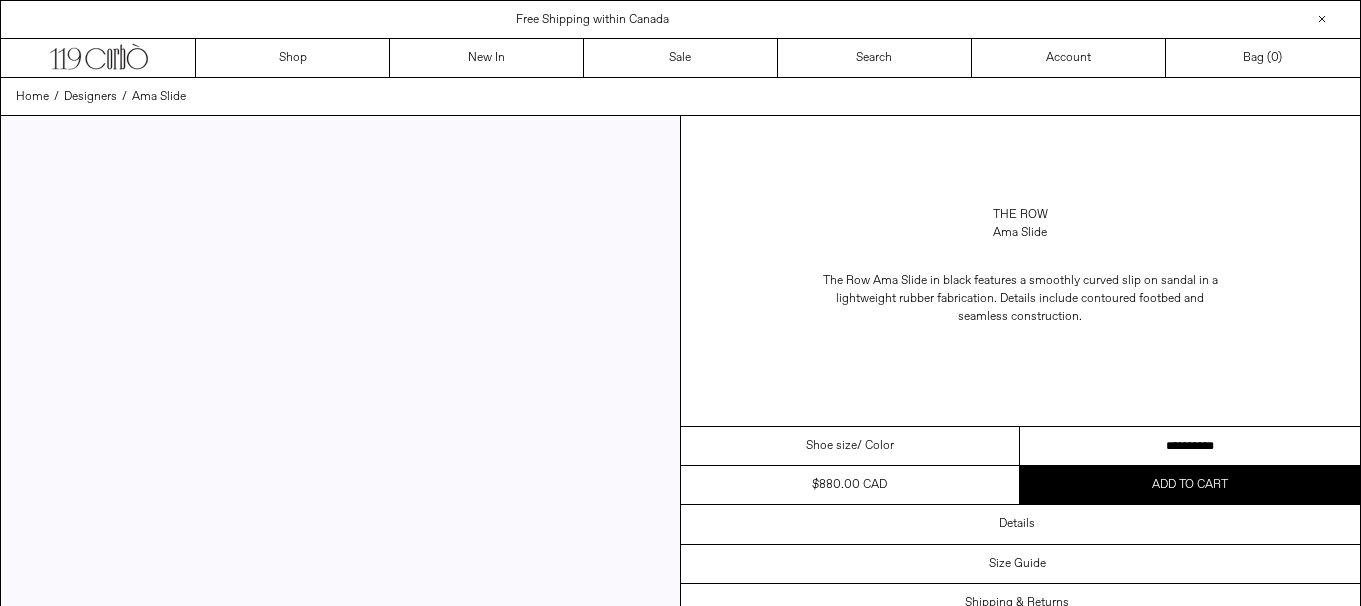 scroll, scrollTop: 0, scrollLeft: 0, axis: both 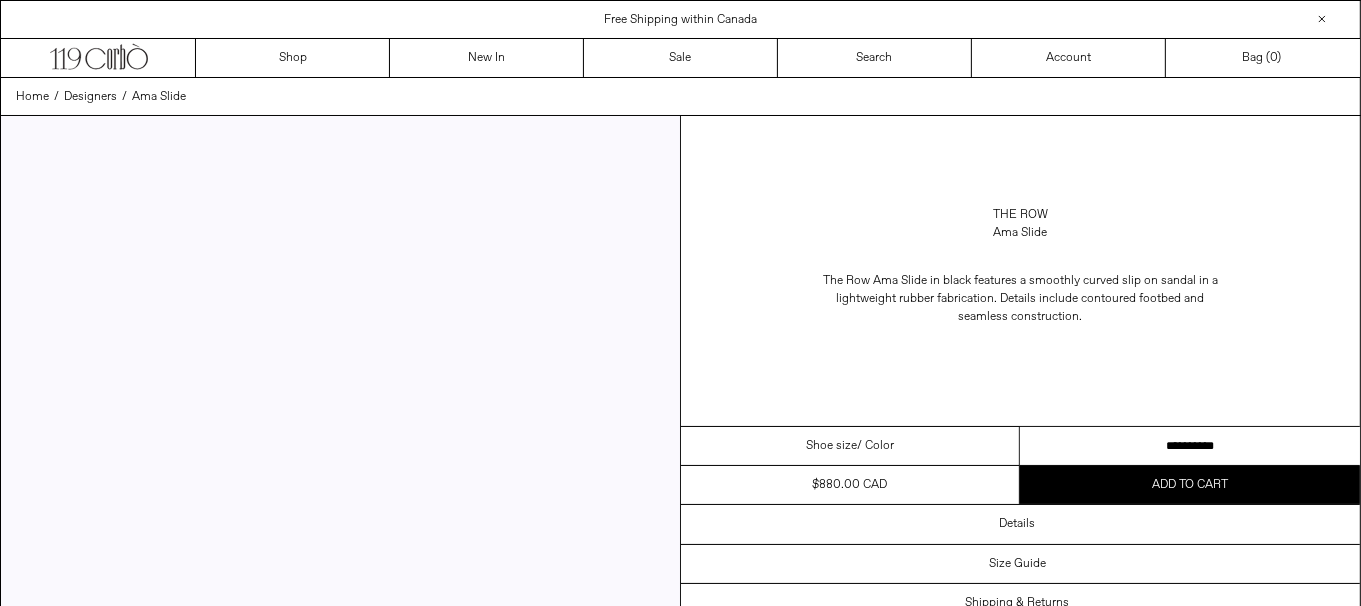 click on "**********" at bounding box center [1190, 446] 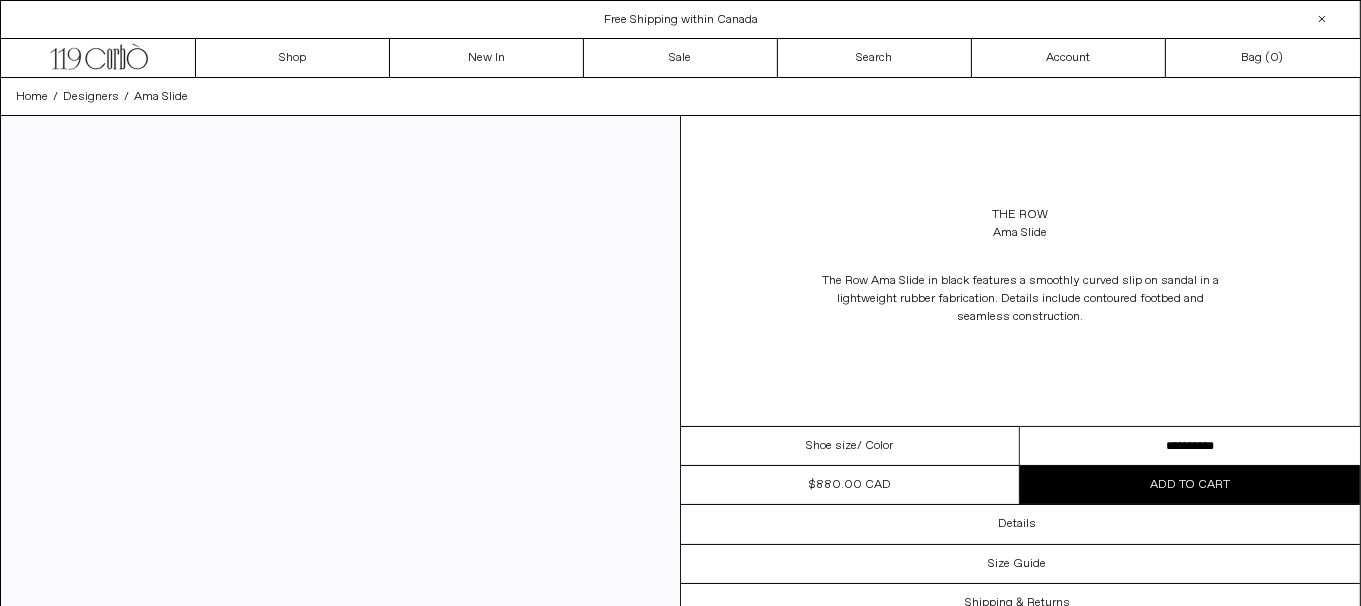scroll, scrollTop: 0, scrollLeft: 0, axis: both 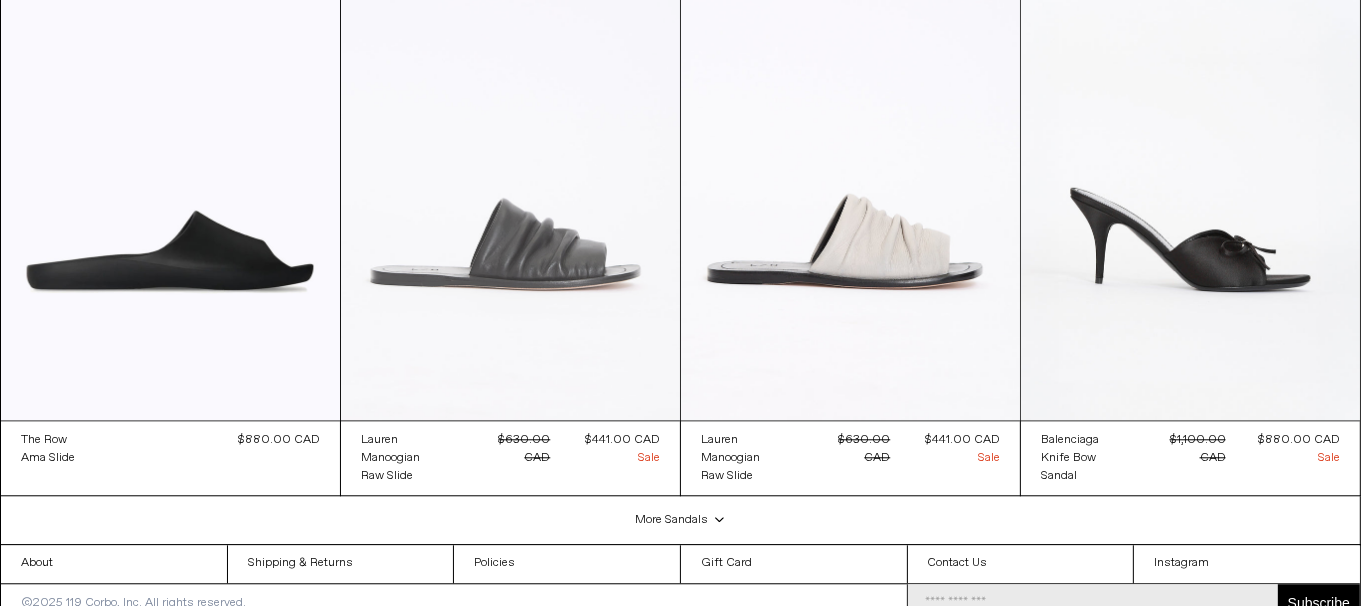 click at bounding box center (510, 165) 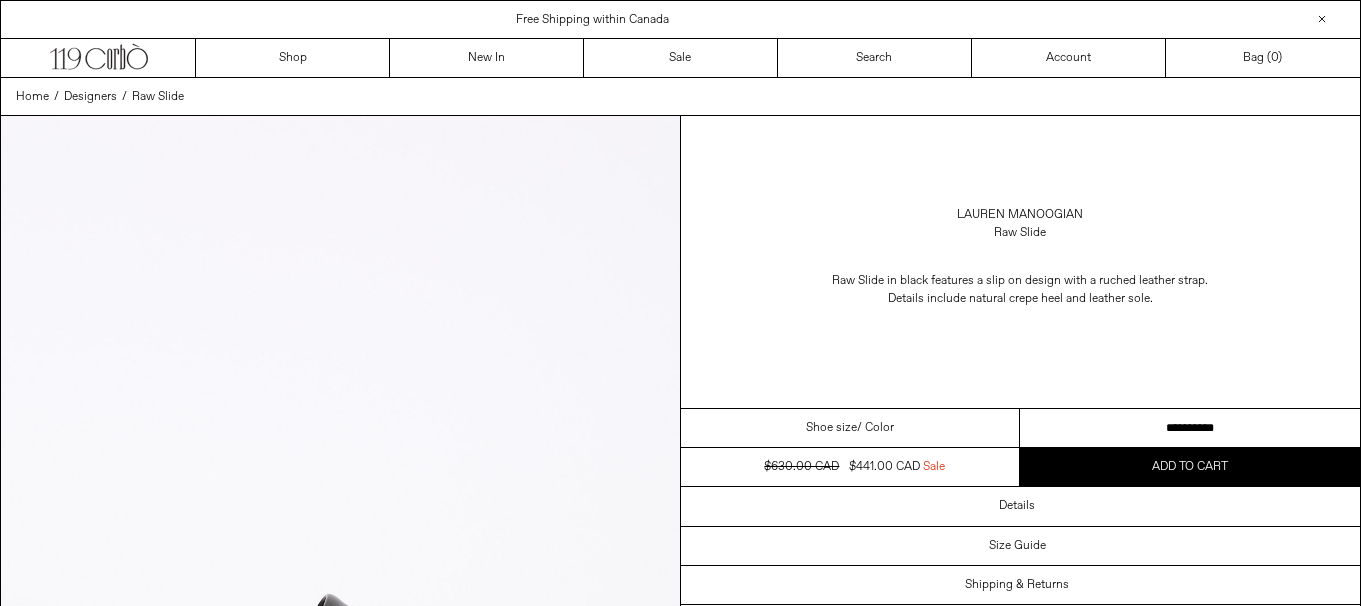 scroll, scrollTop: 0, scrollLeft: 0, axis: both 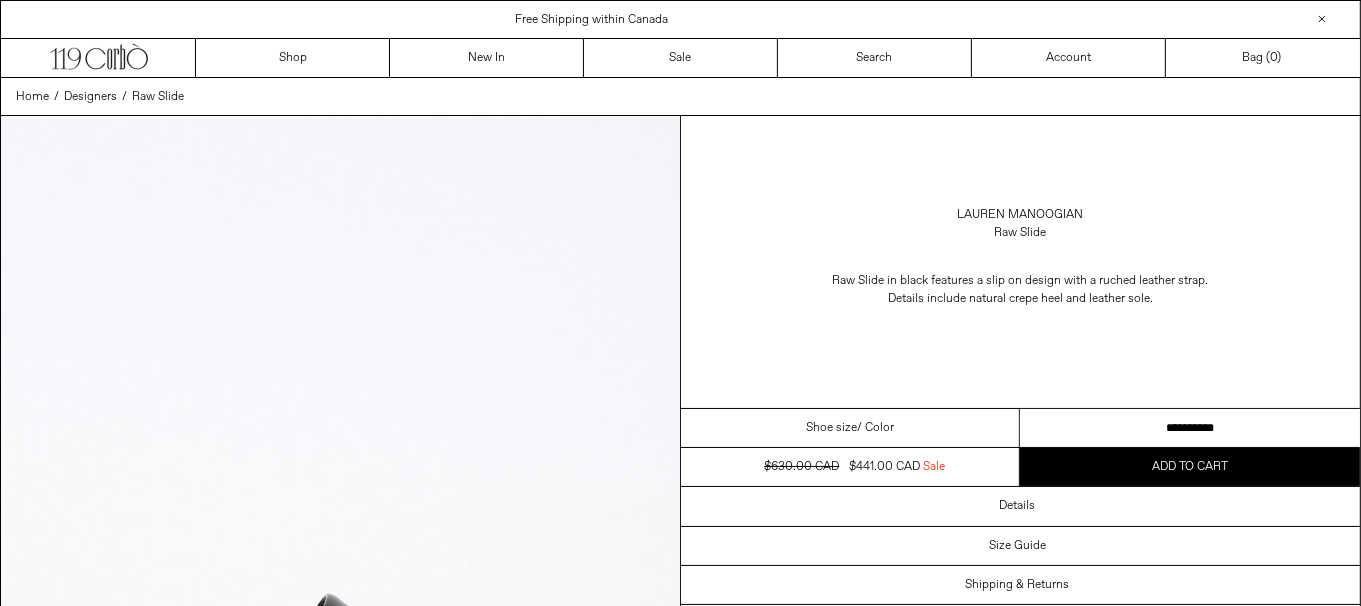 drag, startPoint x: 0, startPoint y: 0, endPoint x: 1239, endPoint y: 426, distance: 1310.1897 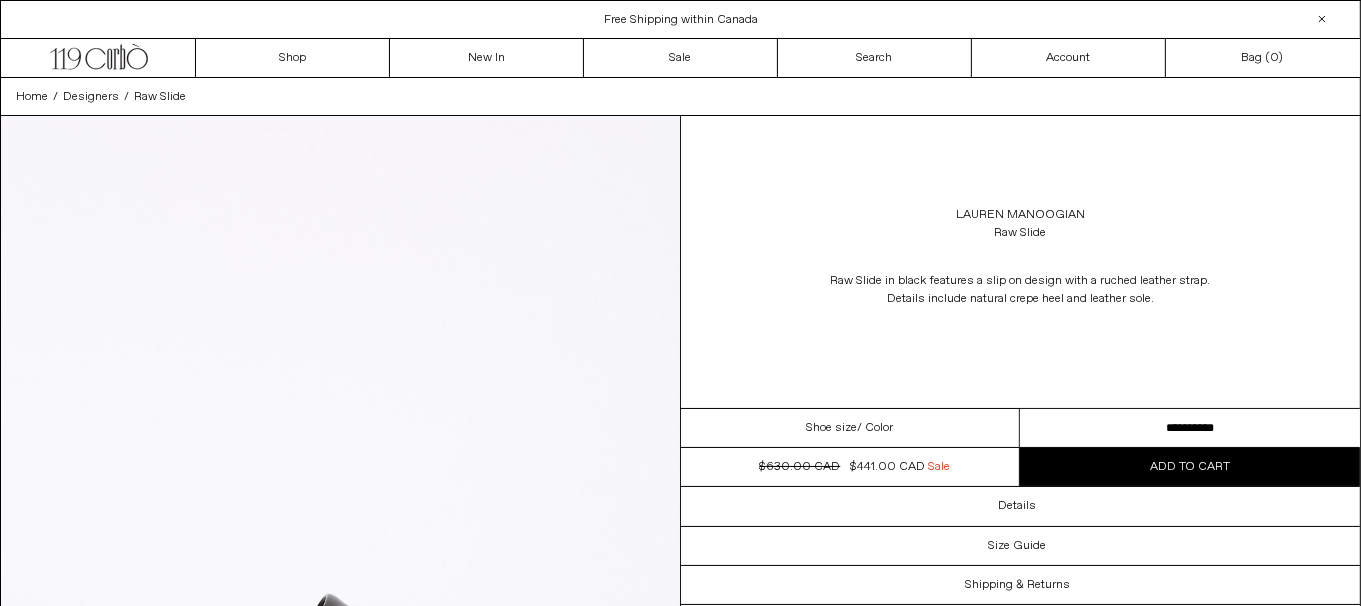 scroll, scrollTop: 0, scrollLeft: 0, axis: both 